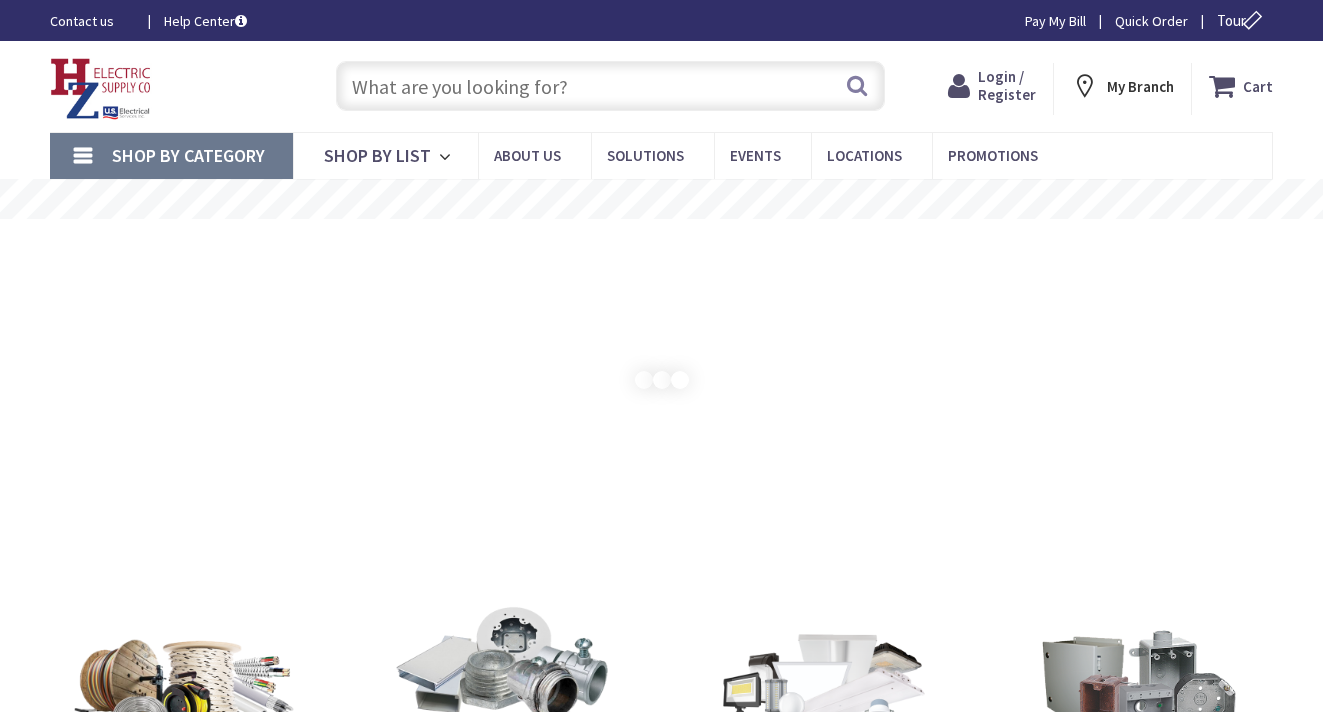 scroll, scrollTop: 0, scrollLeft: 0, axis: both 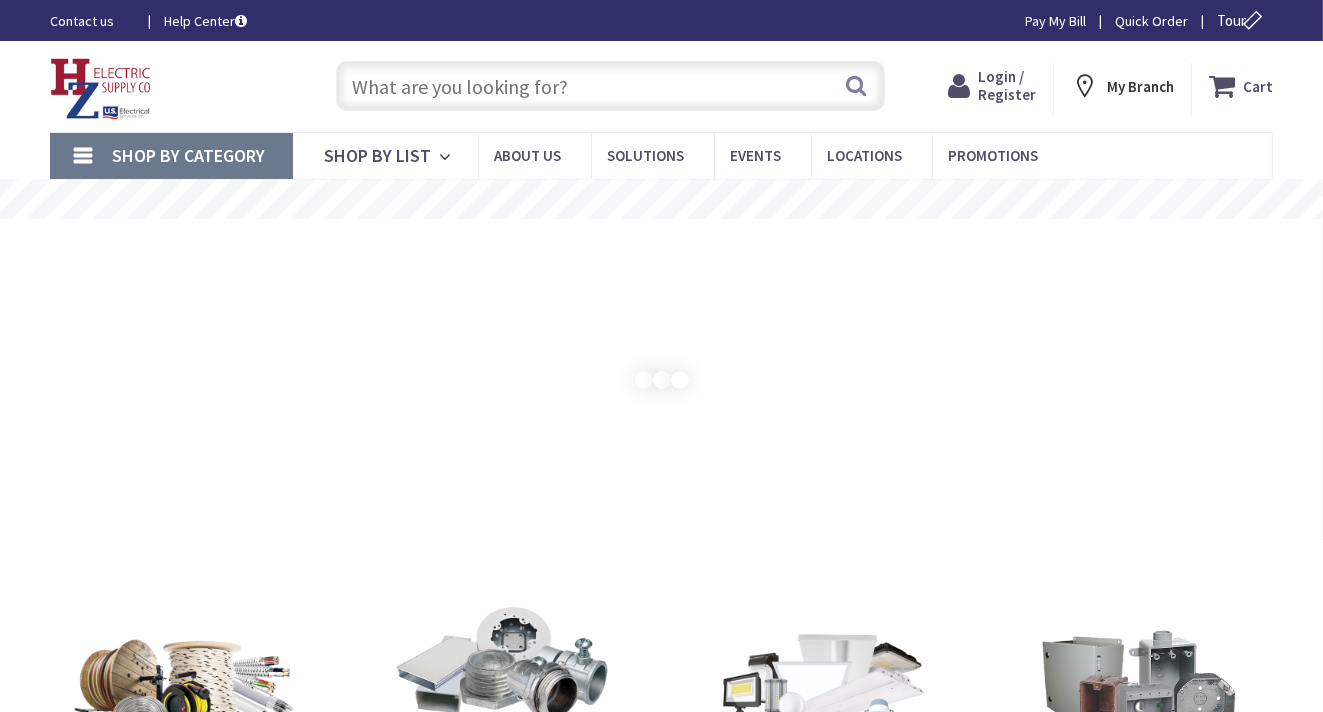 click on "[LOGIN] / [REGISTER]" at bounding box center (1007, 85) 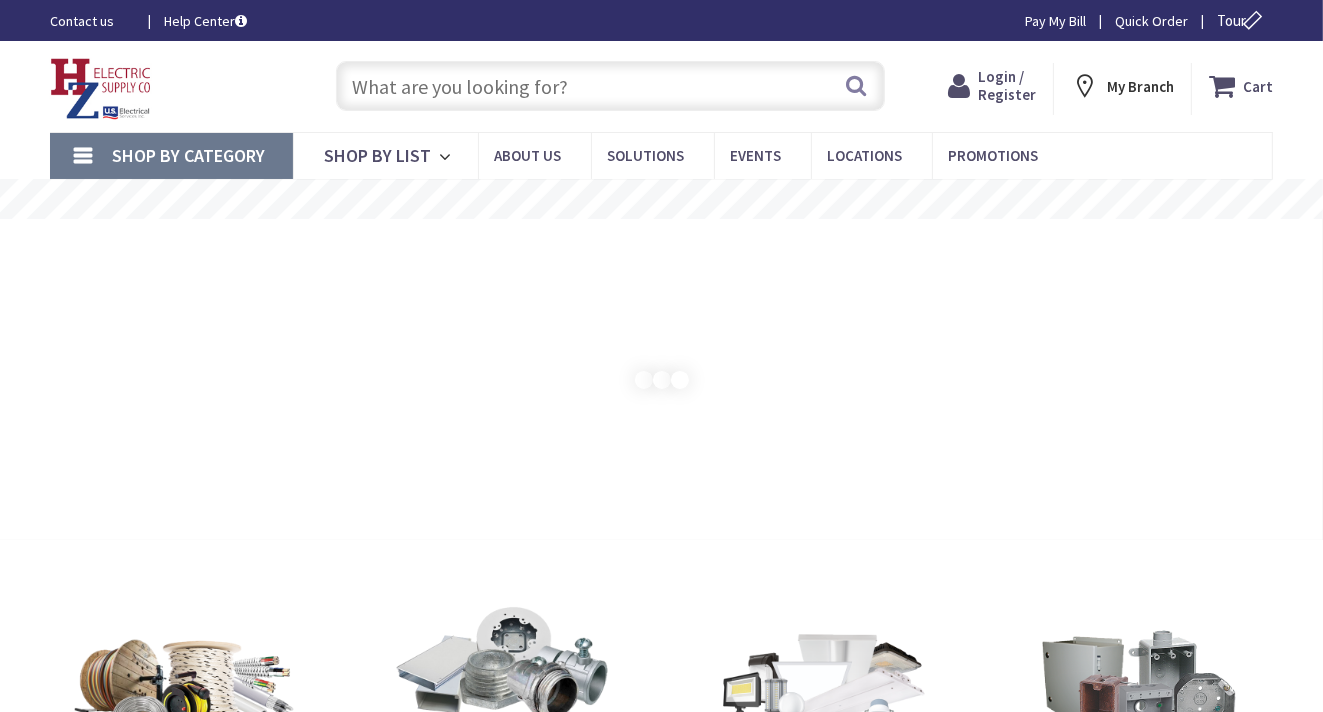 scroll, scrollTop: 0, scrollLeft: 0, axis: both 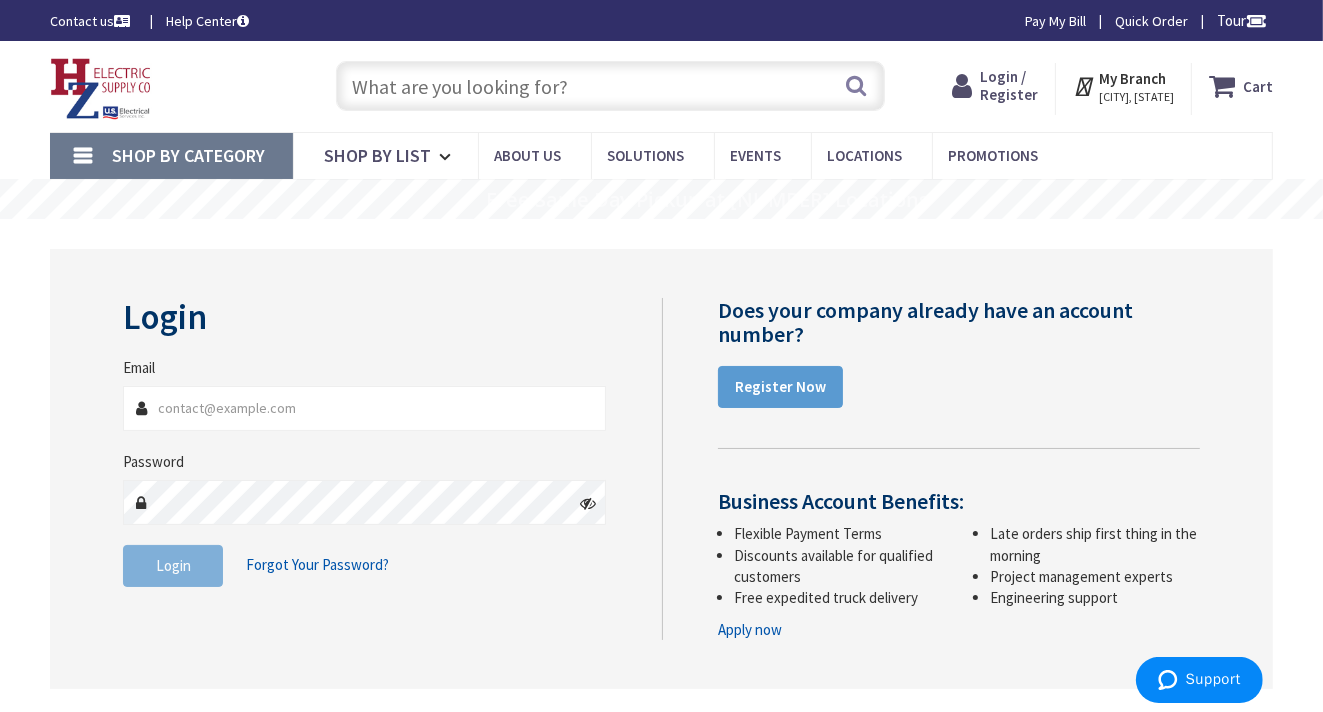 type on "[INITIAL].[LASTNAME]" 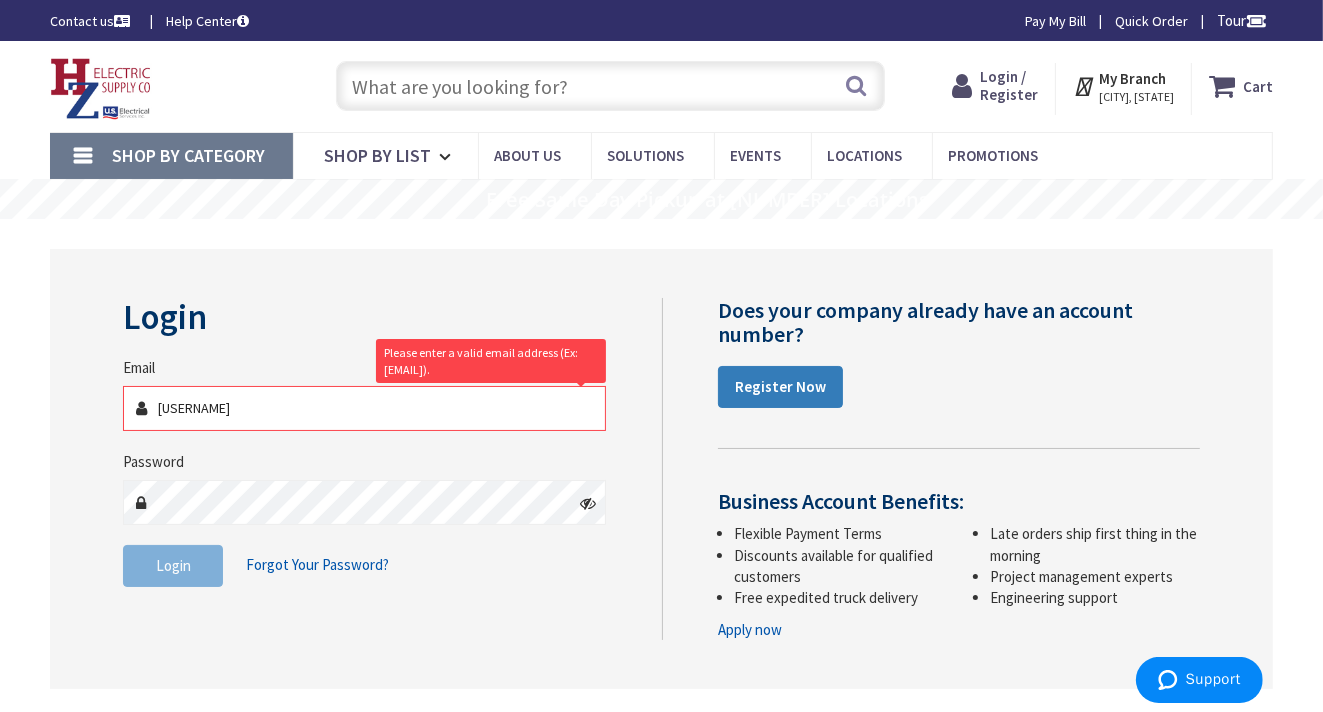 click on "Register Now" at bounding box center (780, 387) 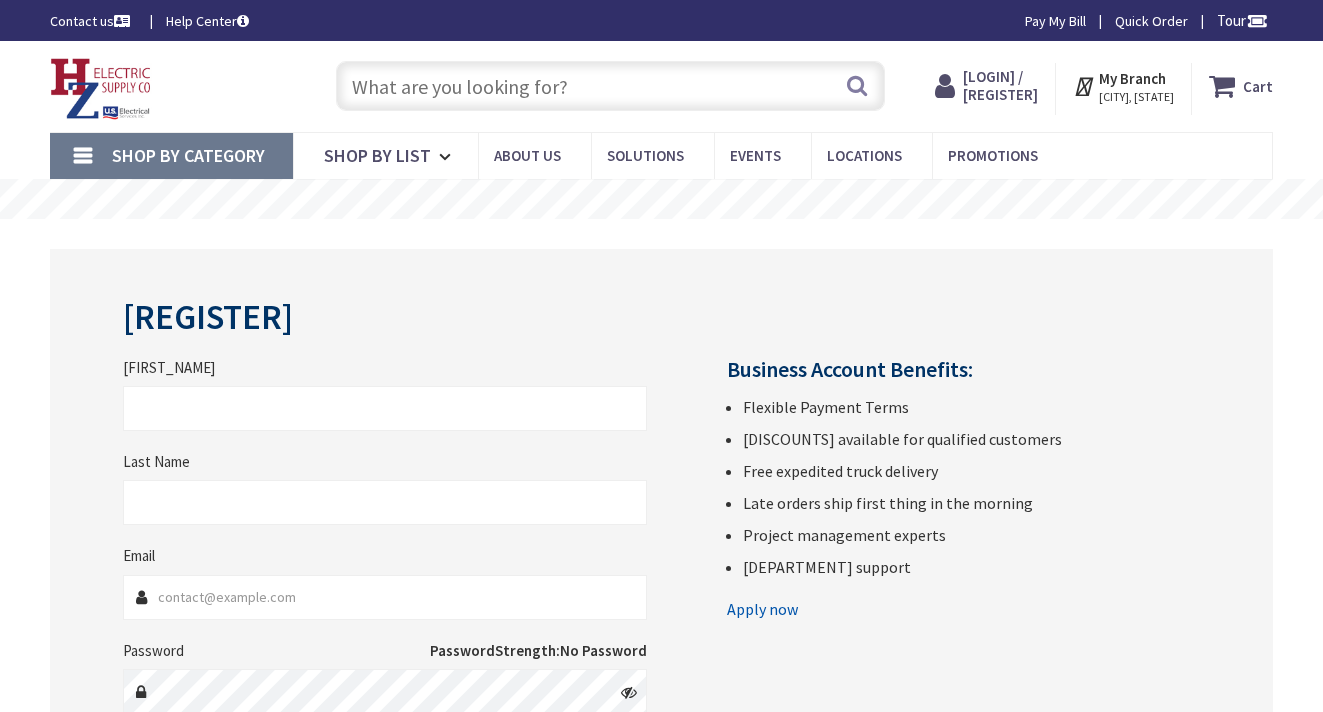 scroll, scrollTop: 0, scrollLeft: 0, axis: both 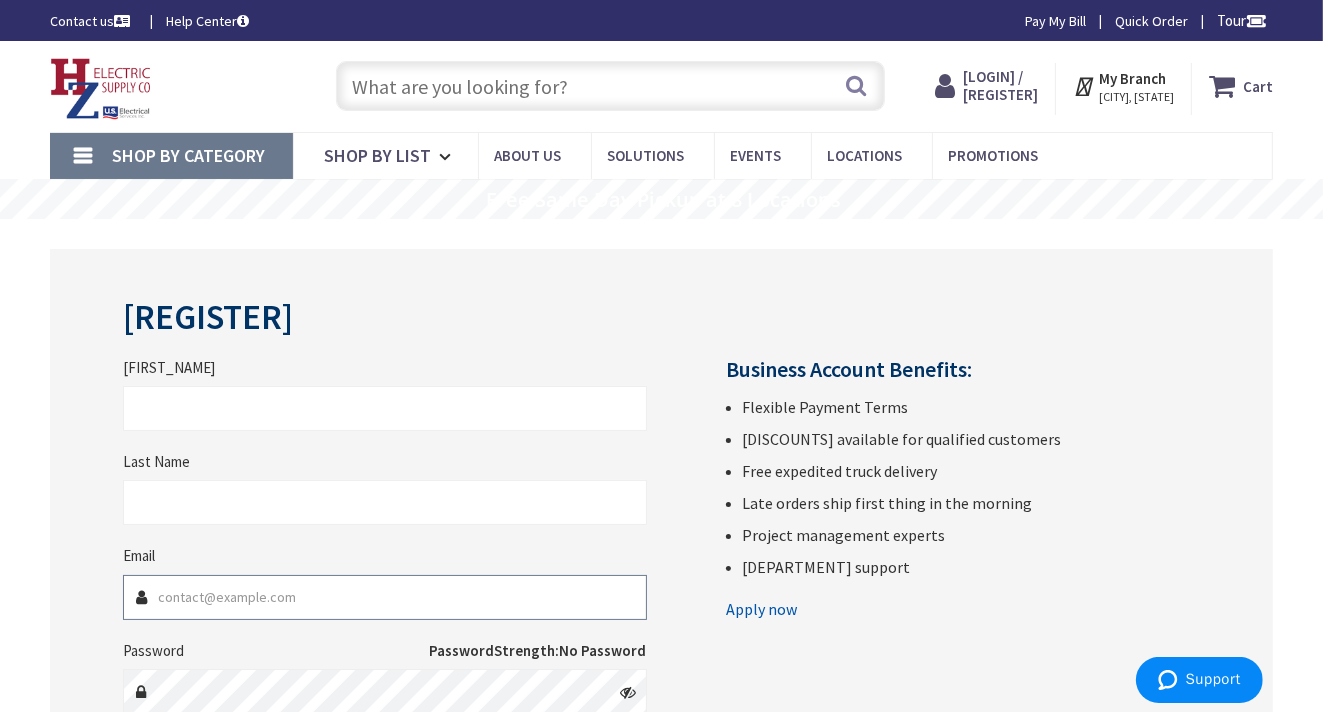 type on "[USERNAME]" 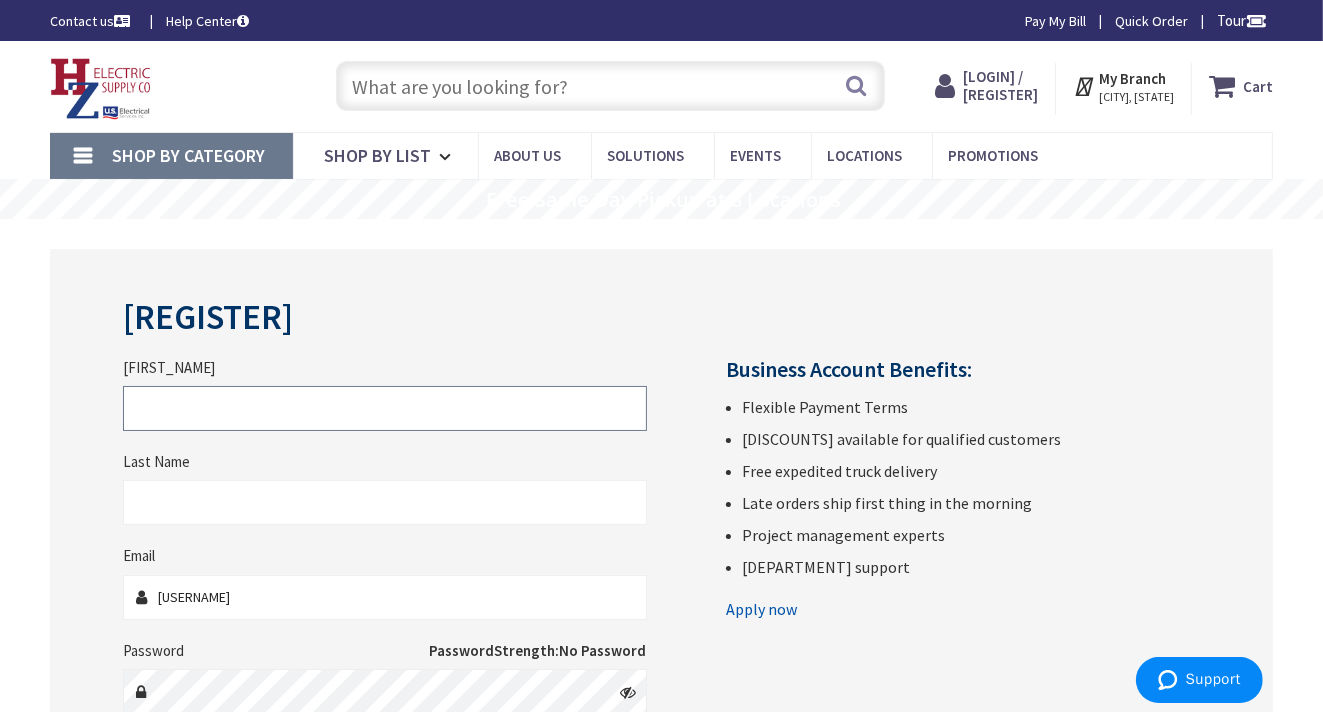 click on "[FIRST_NAME]" at bounding box center [384, 408] 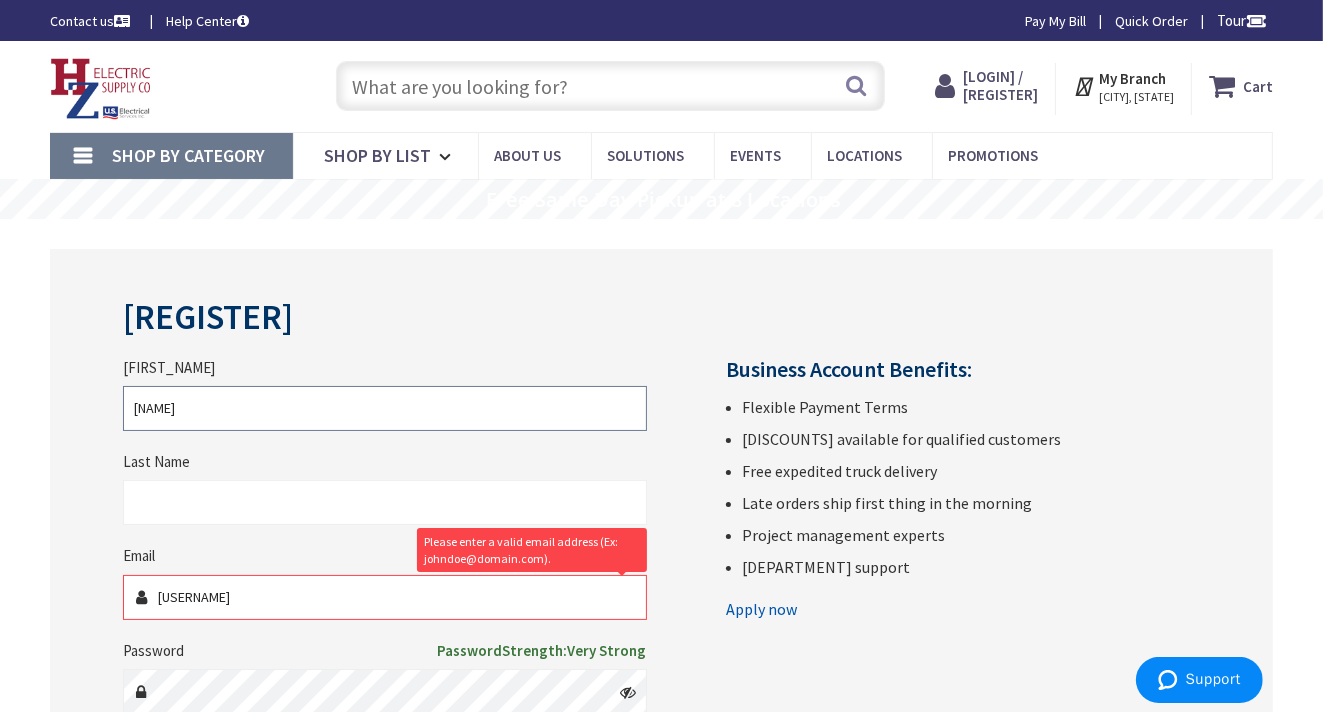 type on "[NAME]" 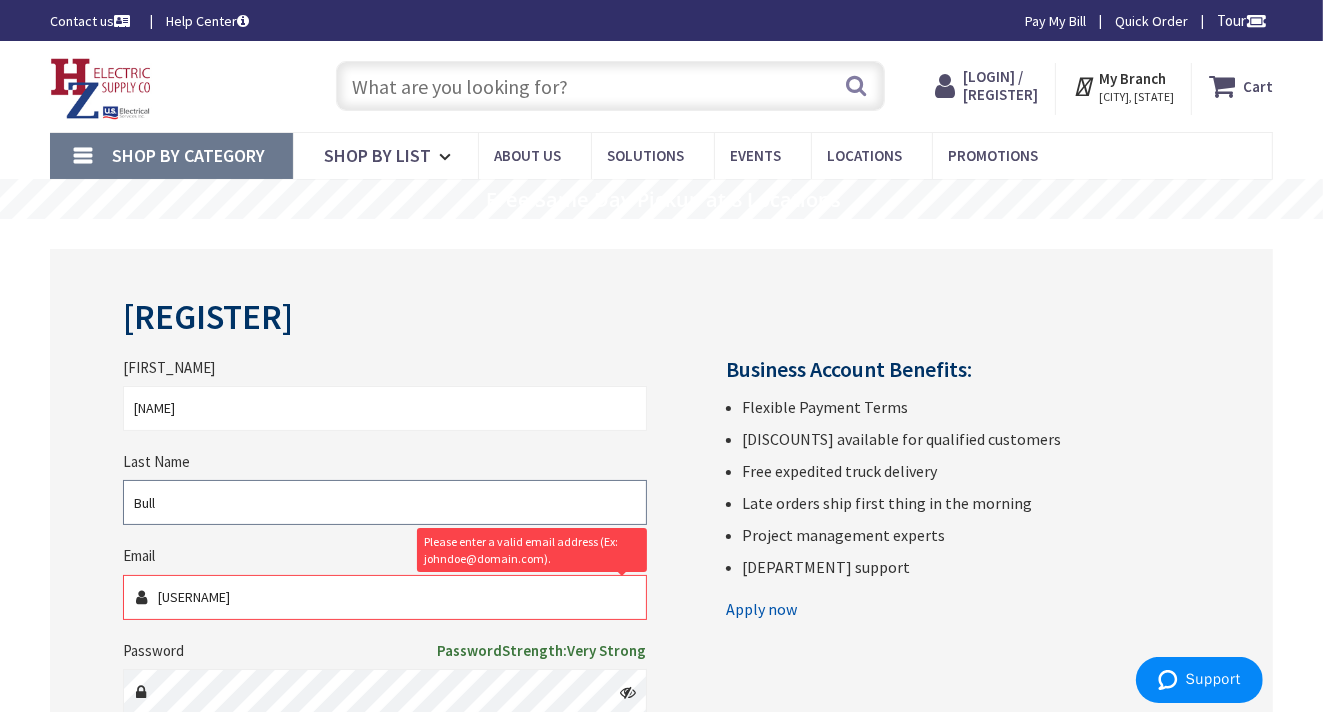 type on "Bull" 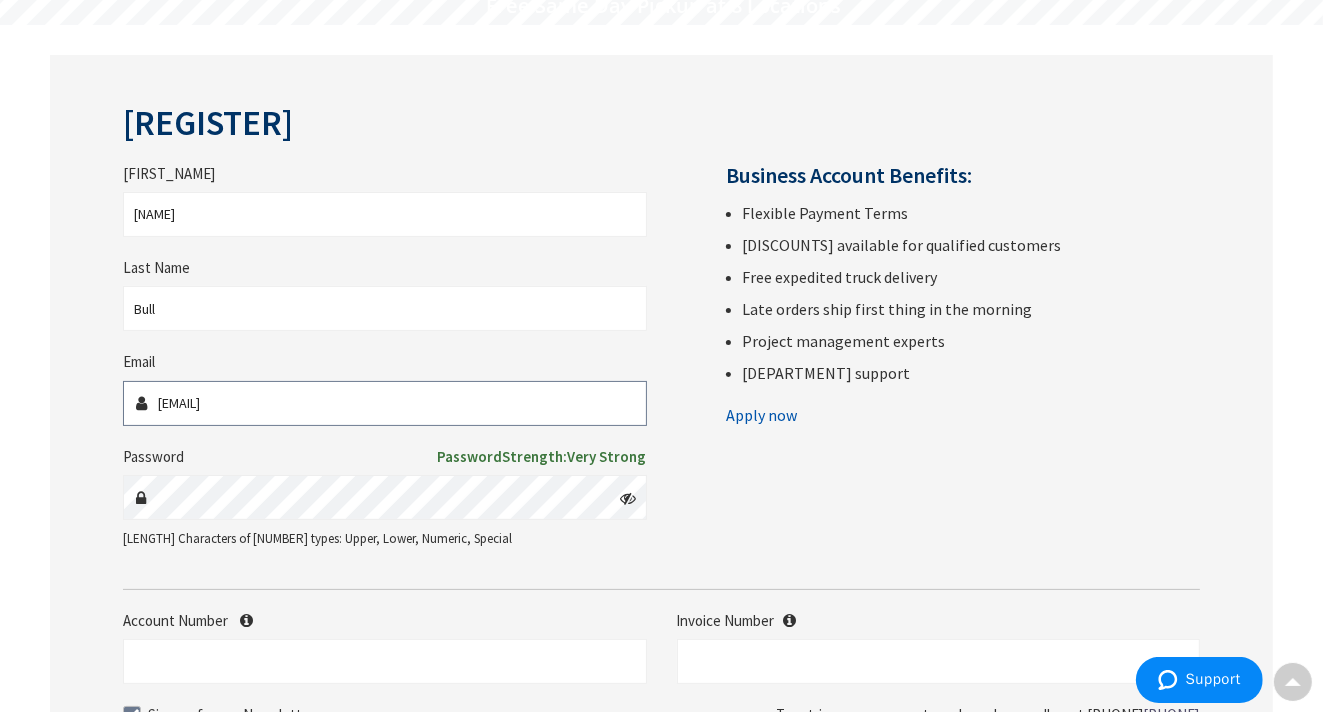 scroll, scrollTop: 280, scrollLeft: 0, axis: vertical 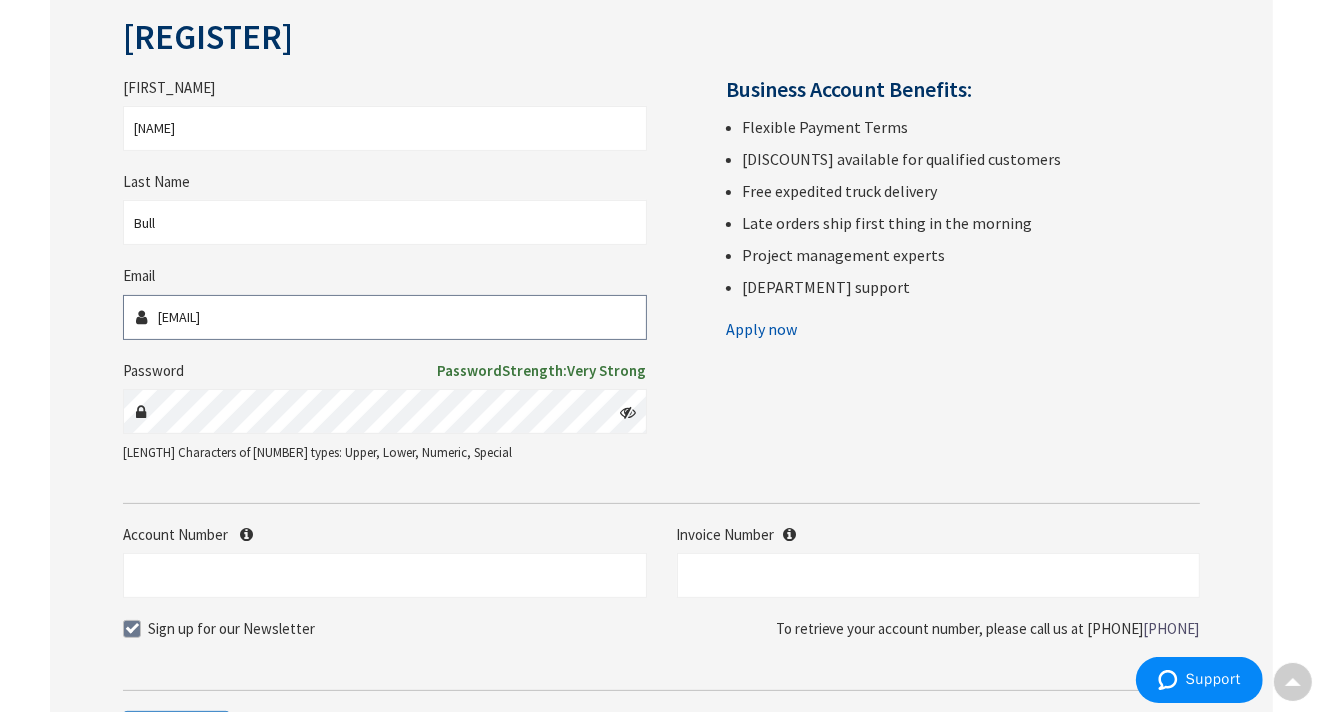 type on "[EMAIL]" 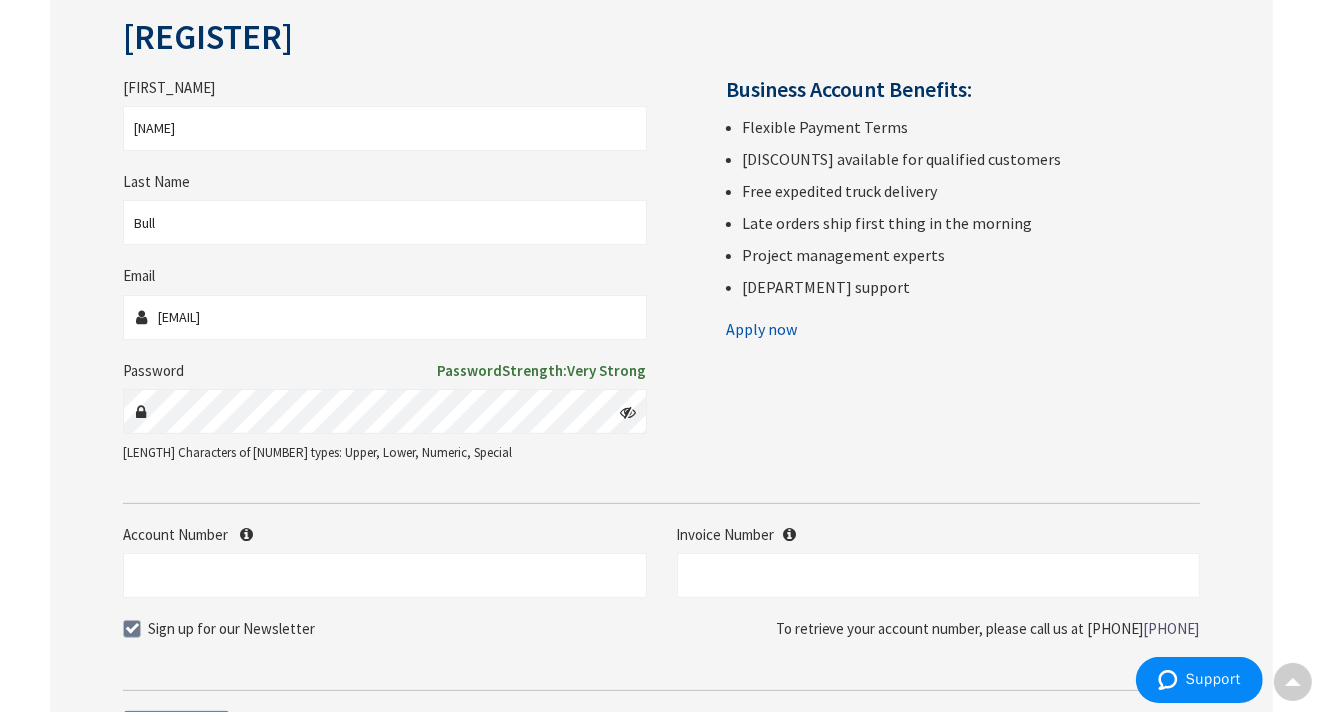 click at bounding box center [629, 412] 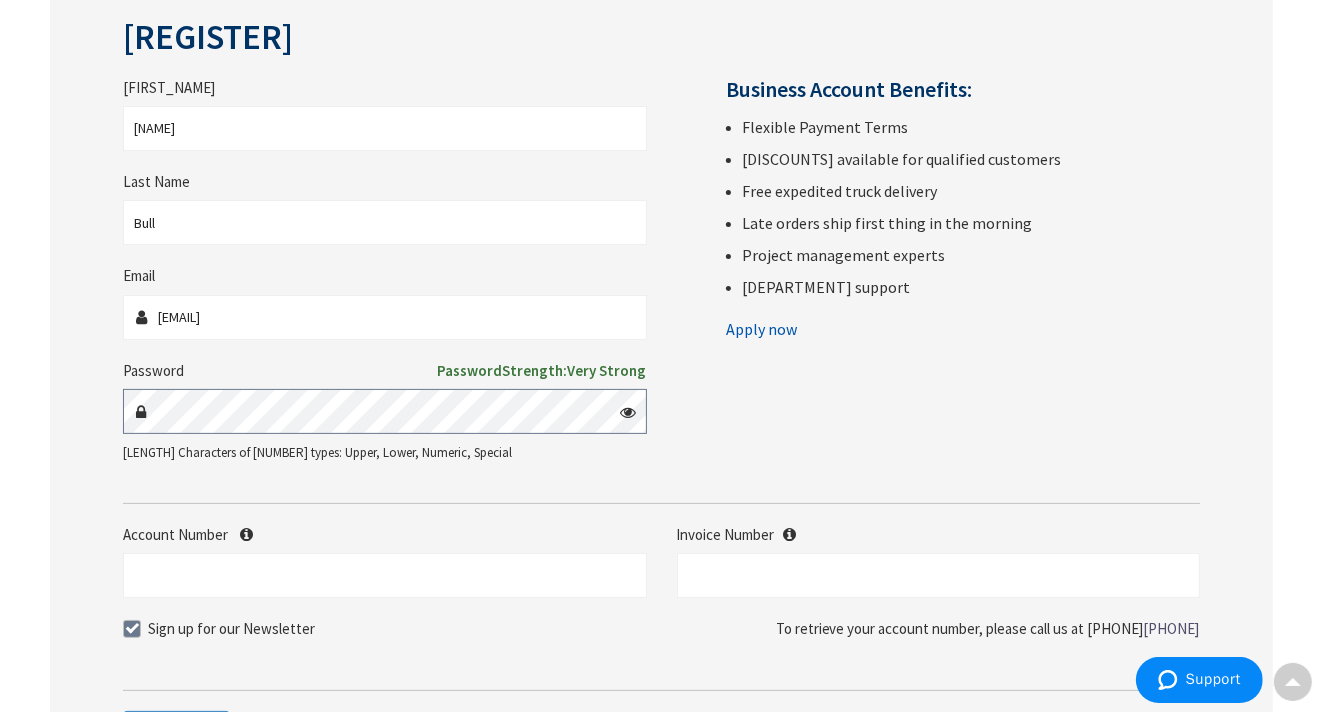 click on "Create New Customer Account  | HZ Electric Supply
First Name
[FIRST]
Last Name
[LAST]
Email
[EMAIL]
Password
Password  Very Strong" at bounding box center (661, 385) 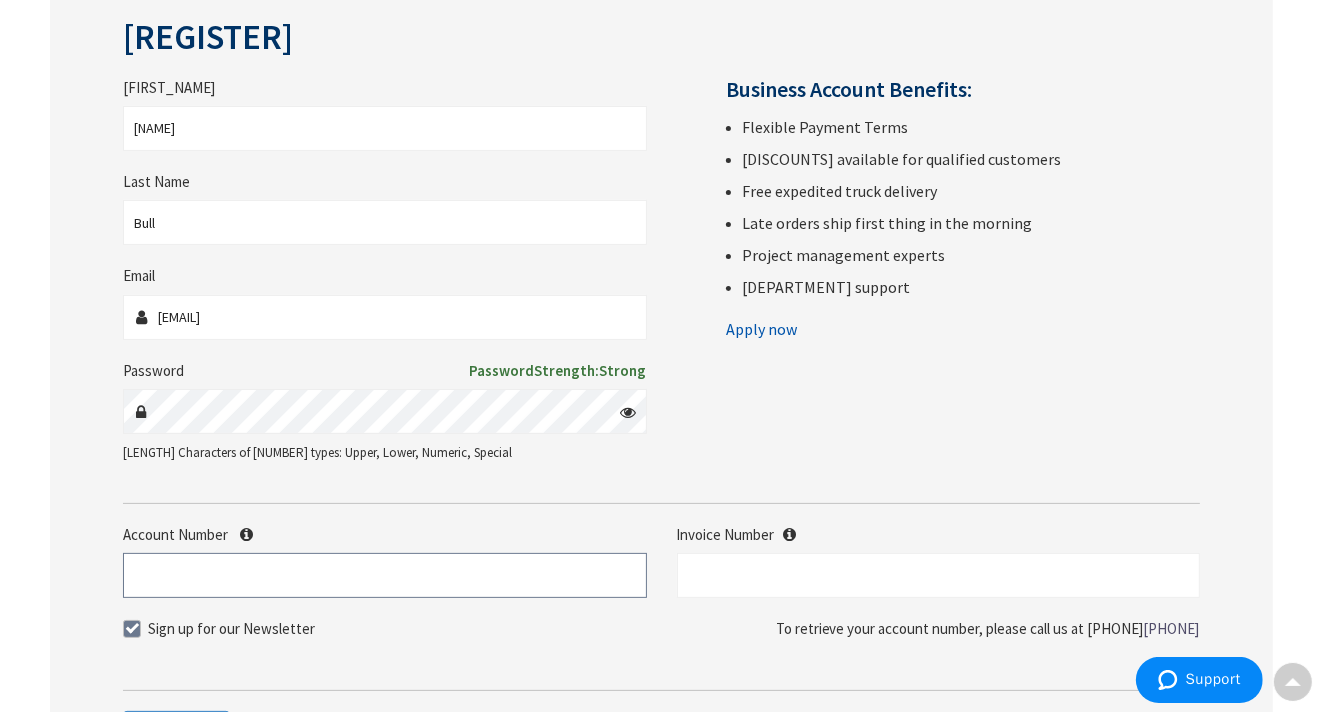 click on "Account Number" at bounding box center (384, 575) 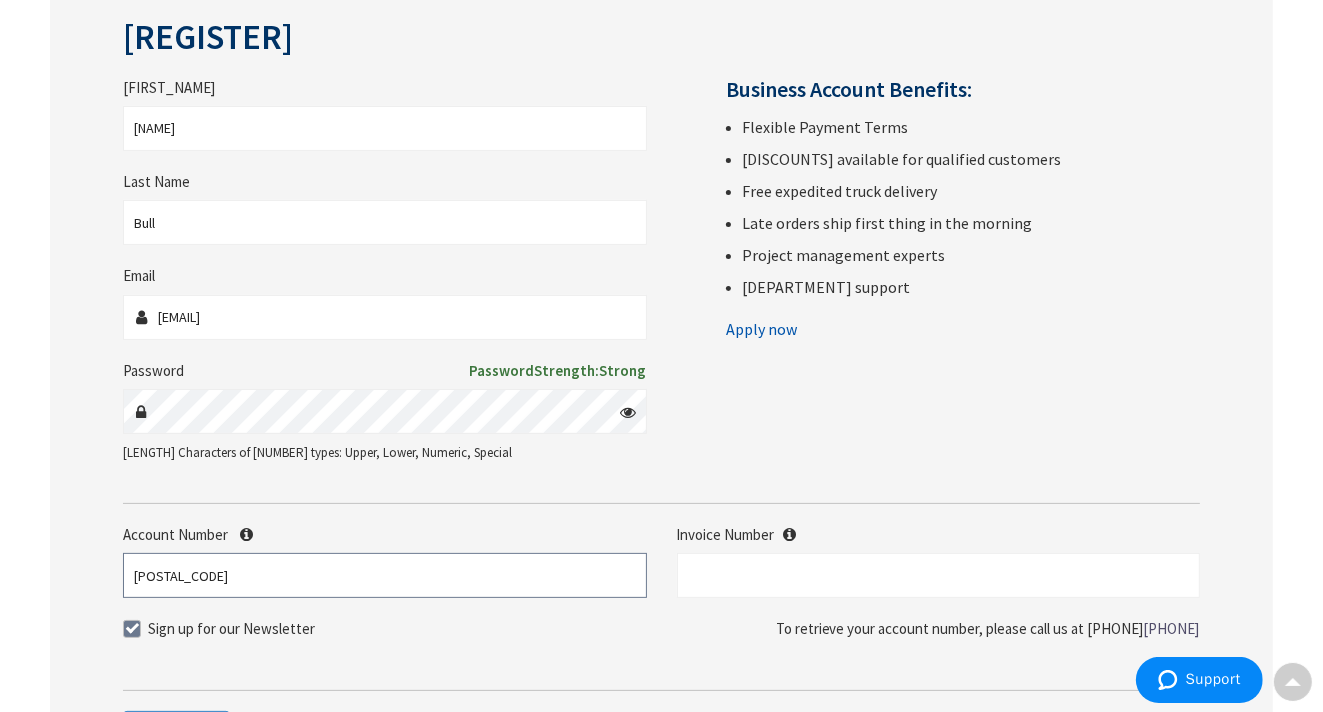 type on "[POSTAL_CODE]" 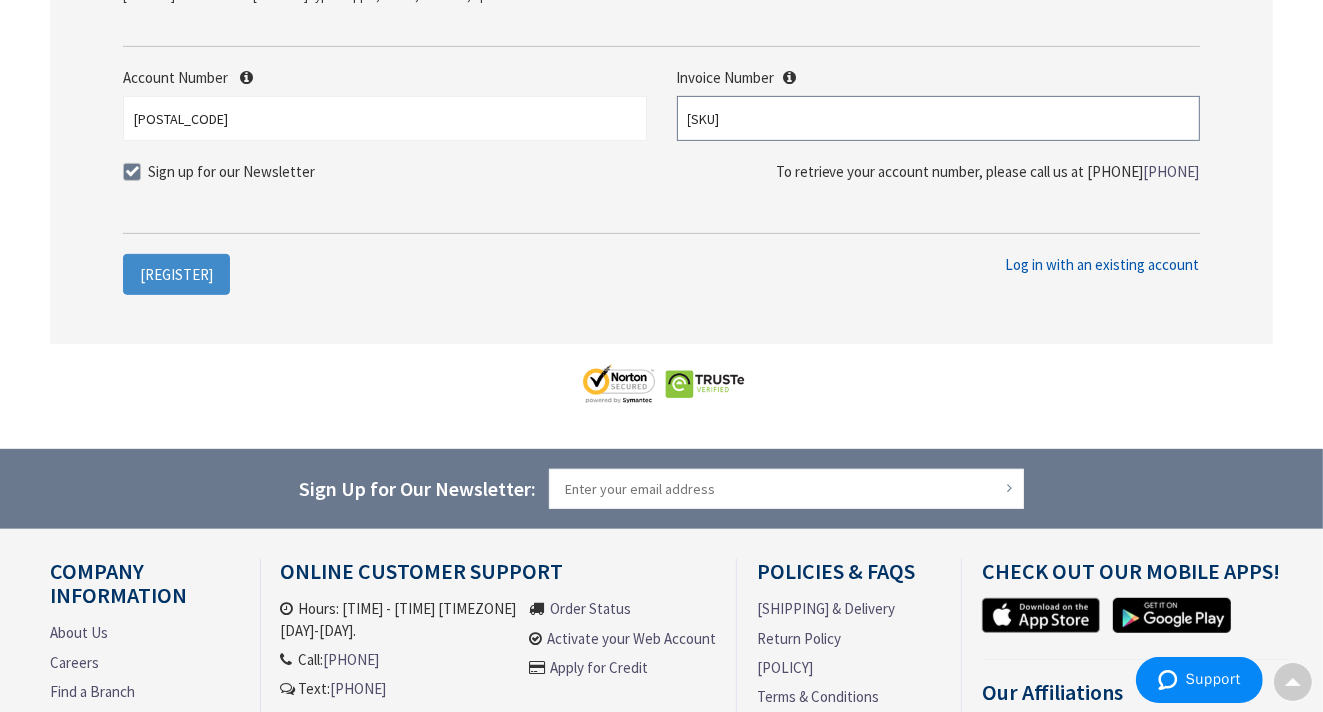 scroll, scrollTop: 540, scrollLeft: 0, axis: vertical 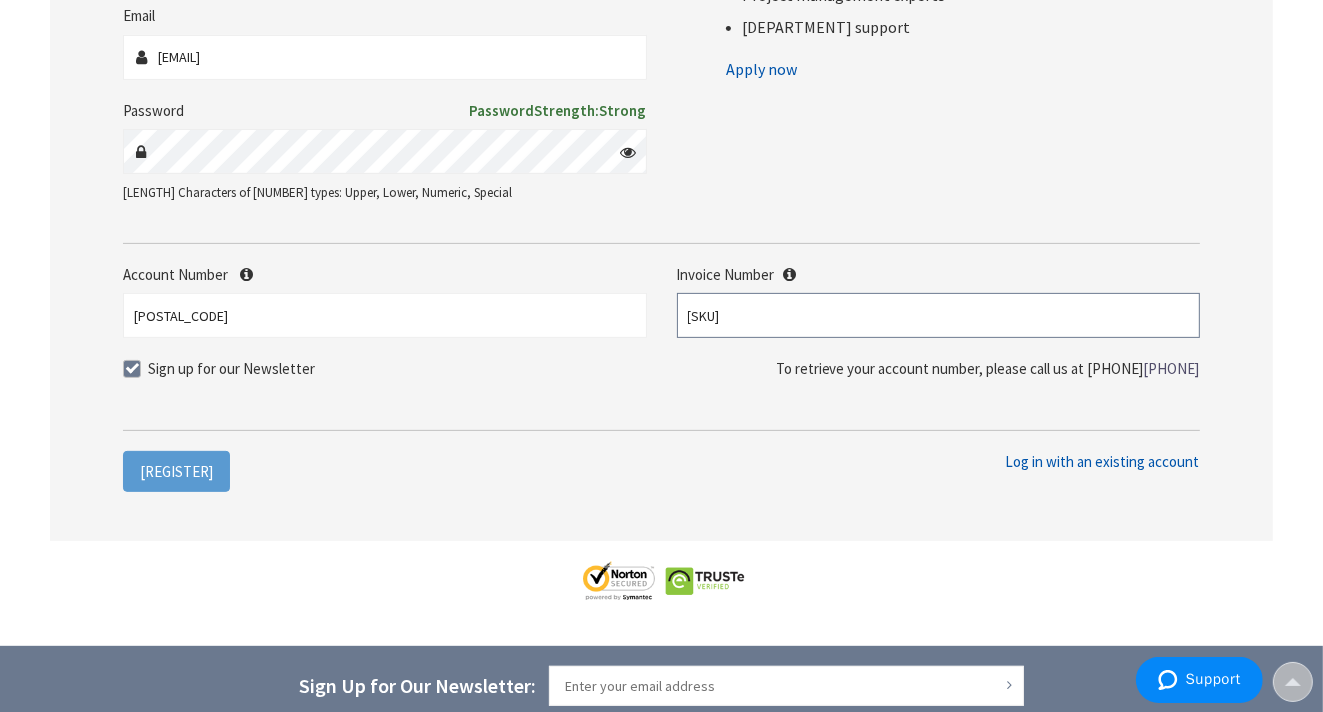 type on "[SKU]" 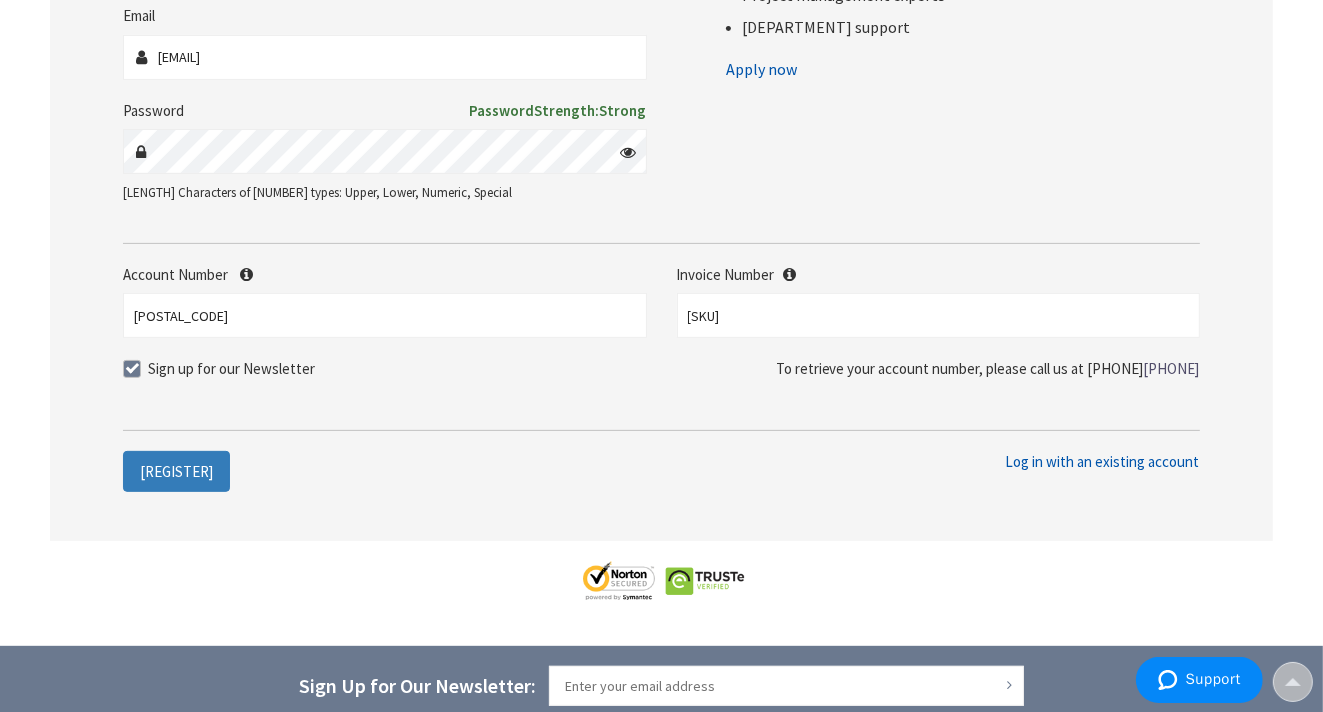 click on "[REGISTER]" at bounding box center [176, 472] 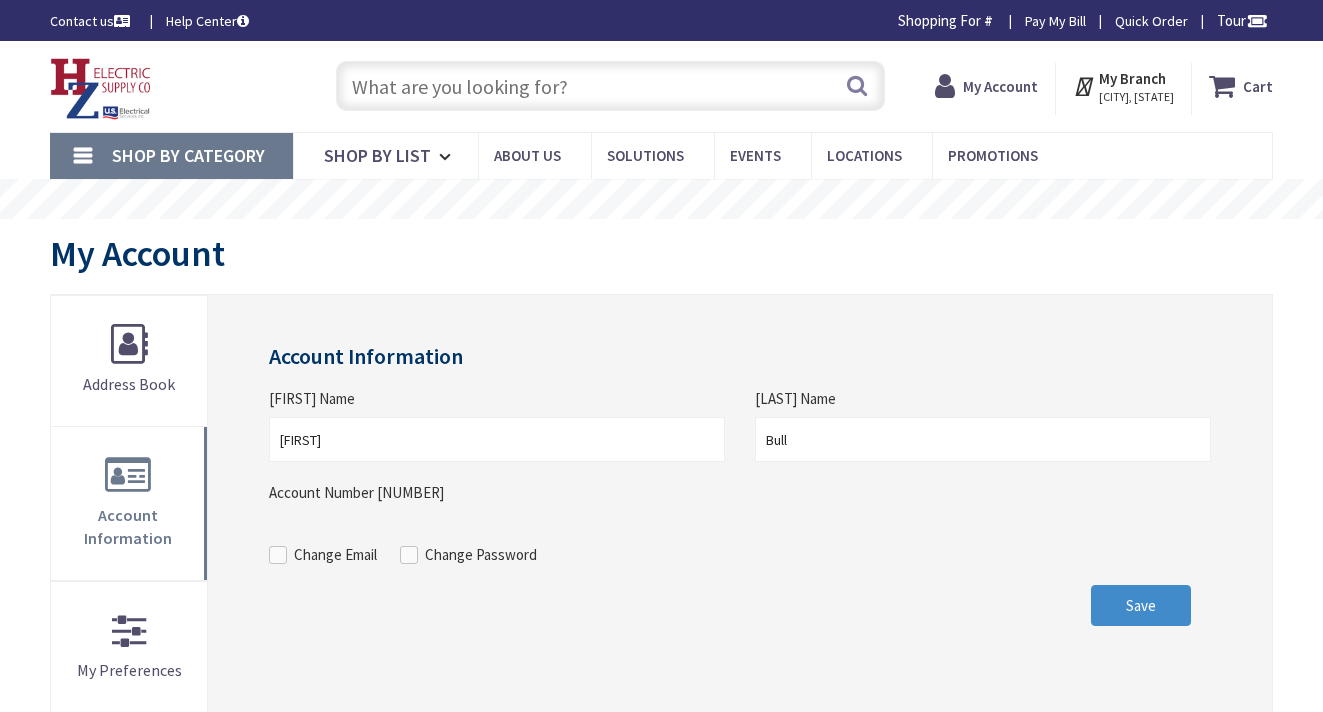 scroll, scrollTop: 0, scrollLeft: 0, axis: both 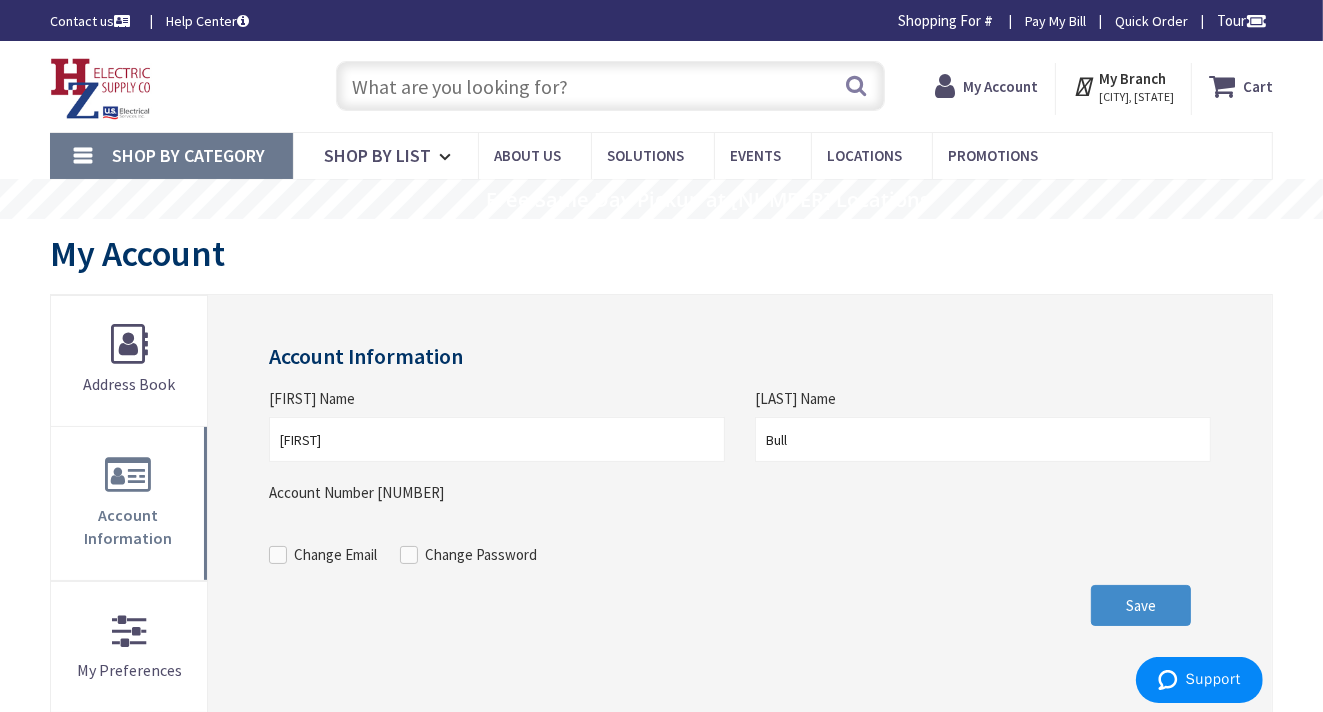 click on "My Account" at bounding box center (1000, 86) 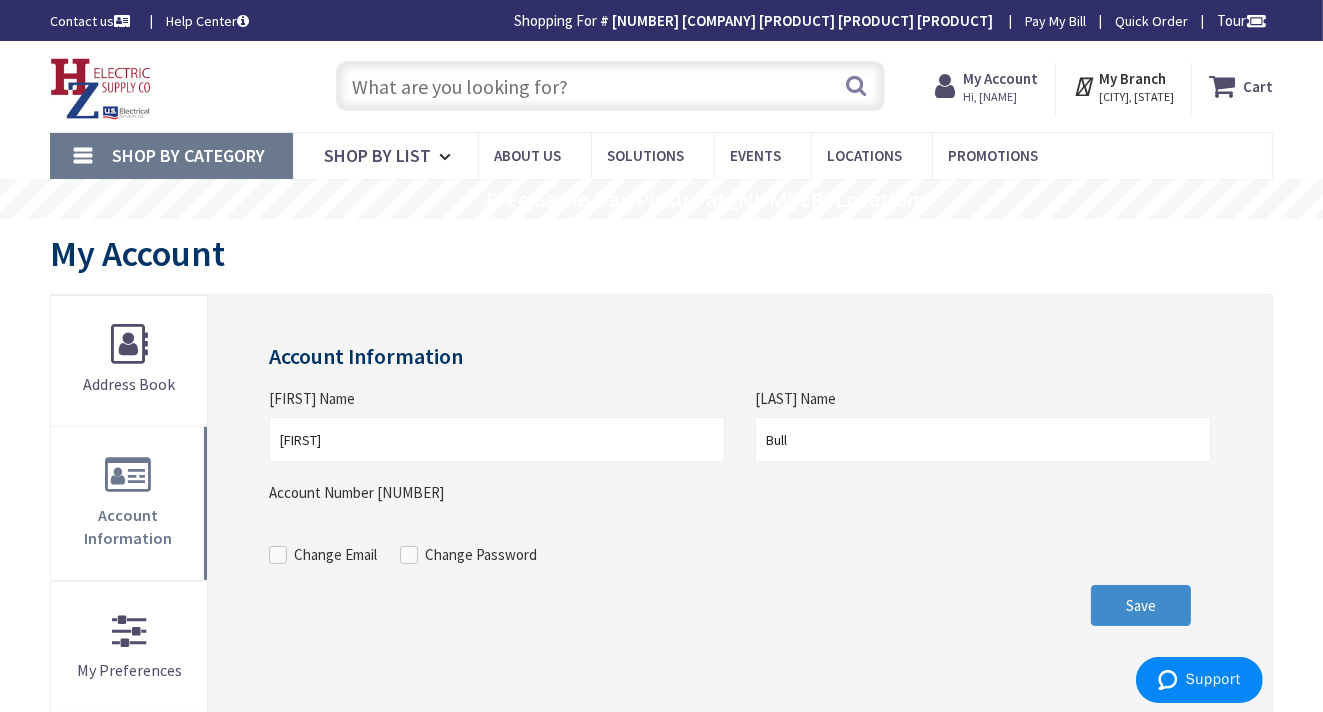 click on "My Account" at bounding box center (1000, 78) 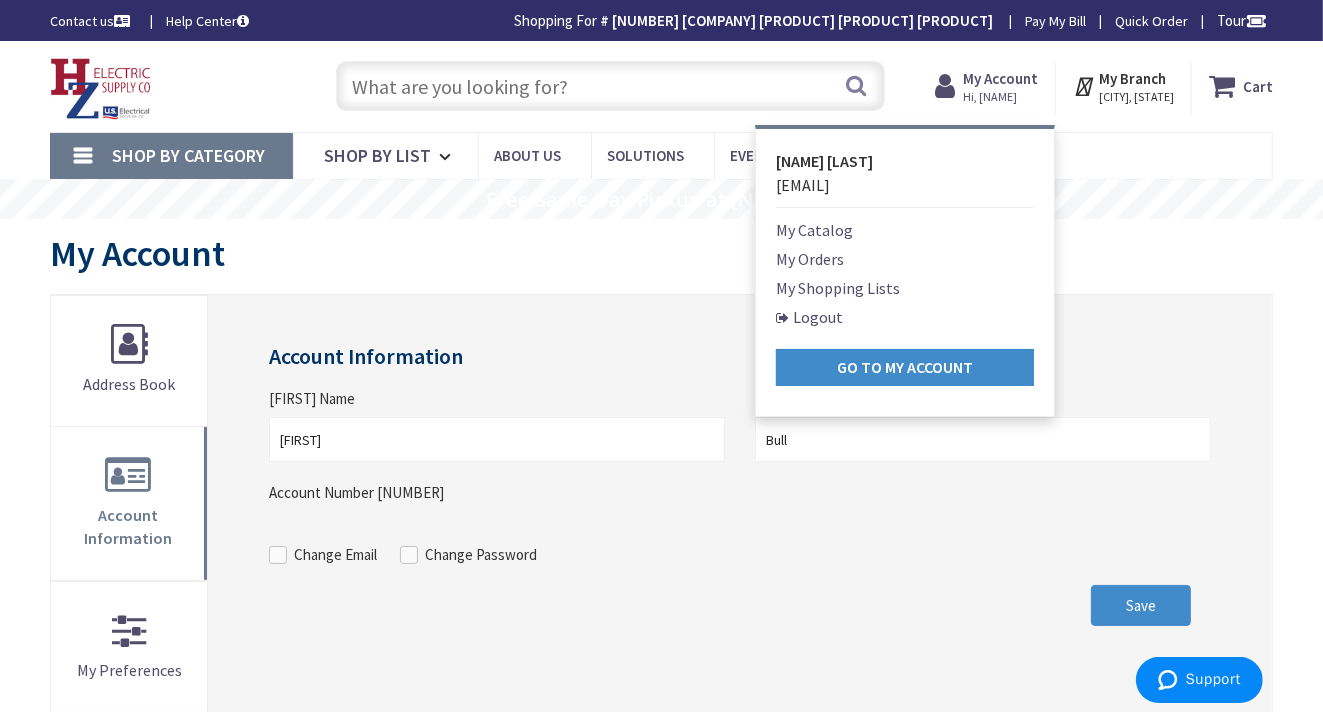 click on "Logout" at bounding box center (809, 317) 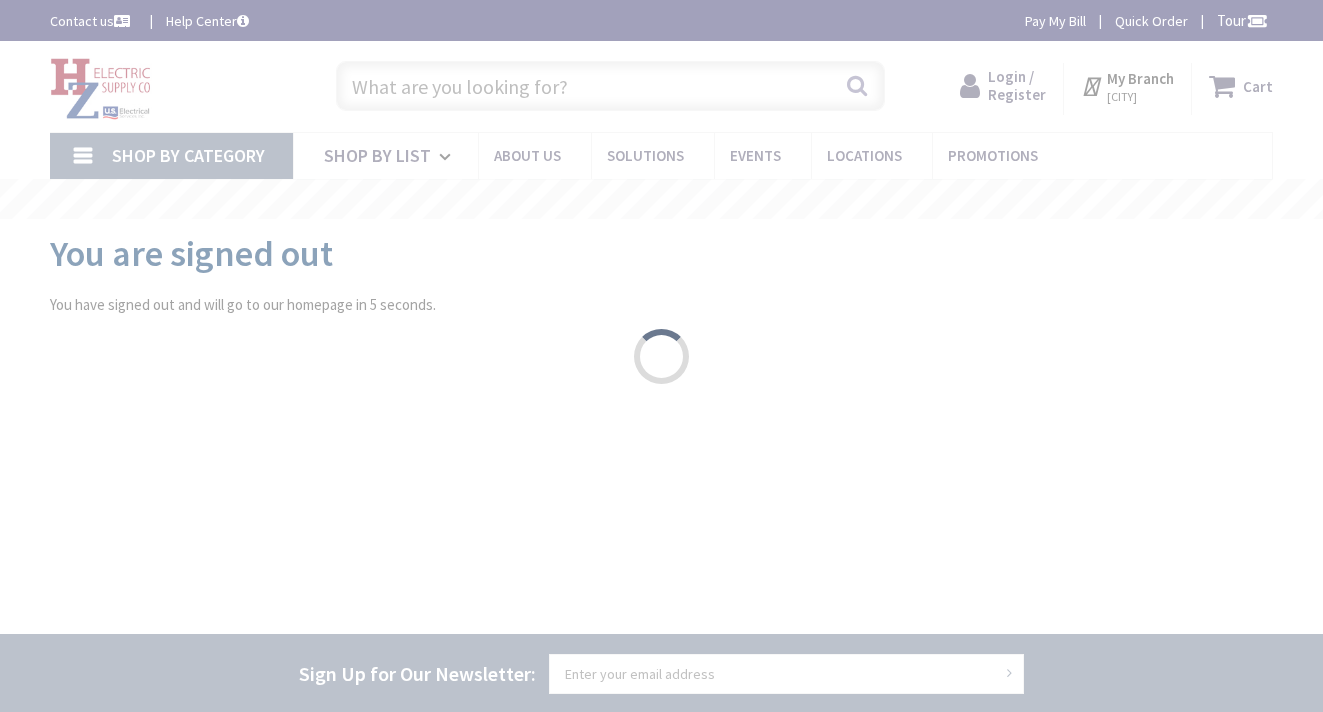 scroll, scrollTop: 0, scrollLeft: 0, axis: both 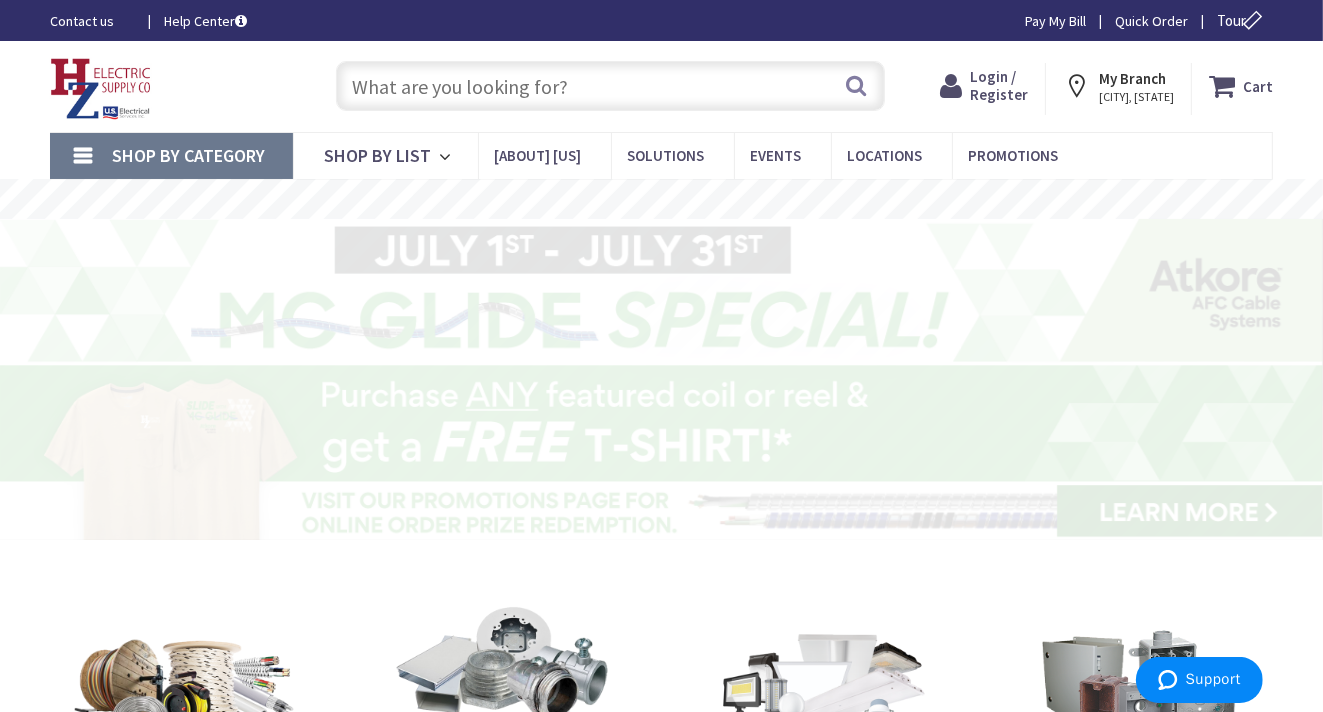 click on "[LOGIN] / [REGISTER]" at bounding box center [999, 85] 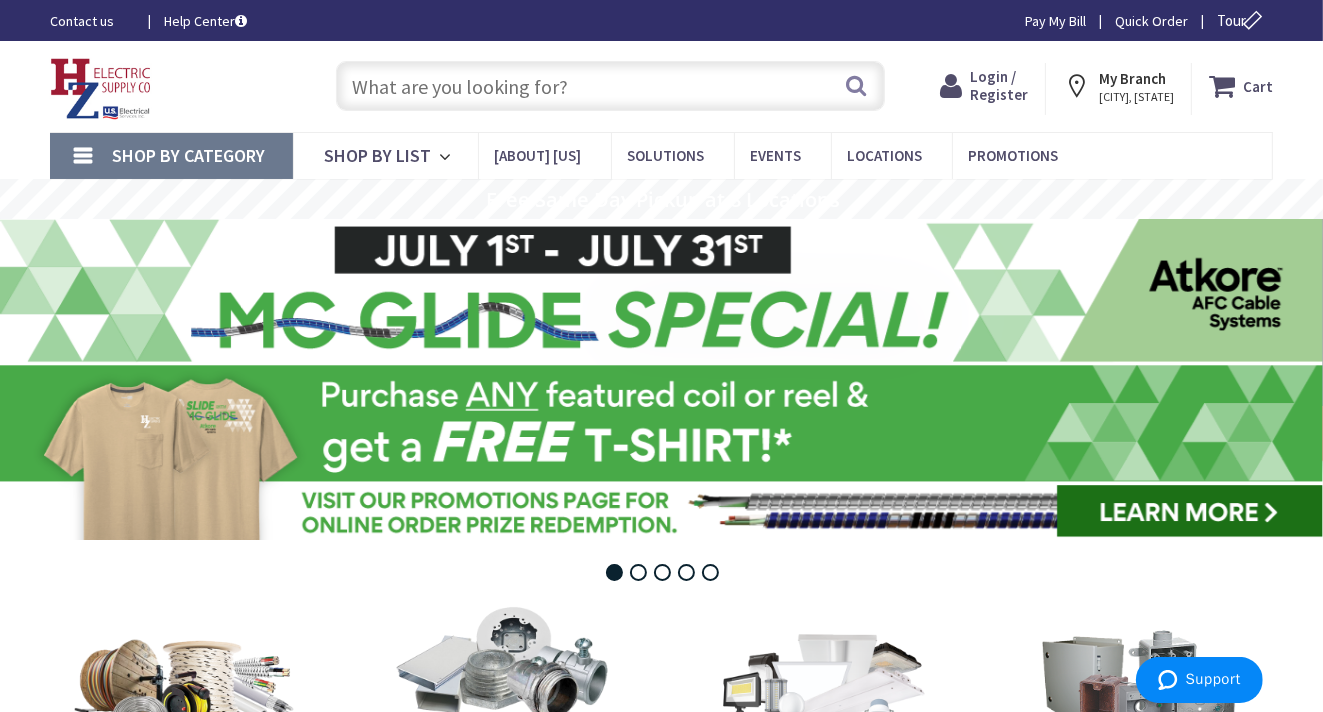 click on "[LOGIN] / [REGISTER]" at bounding box center (999, 85) 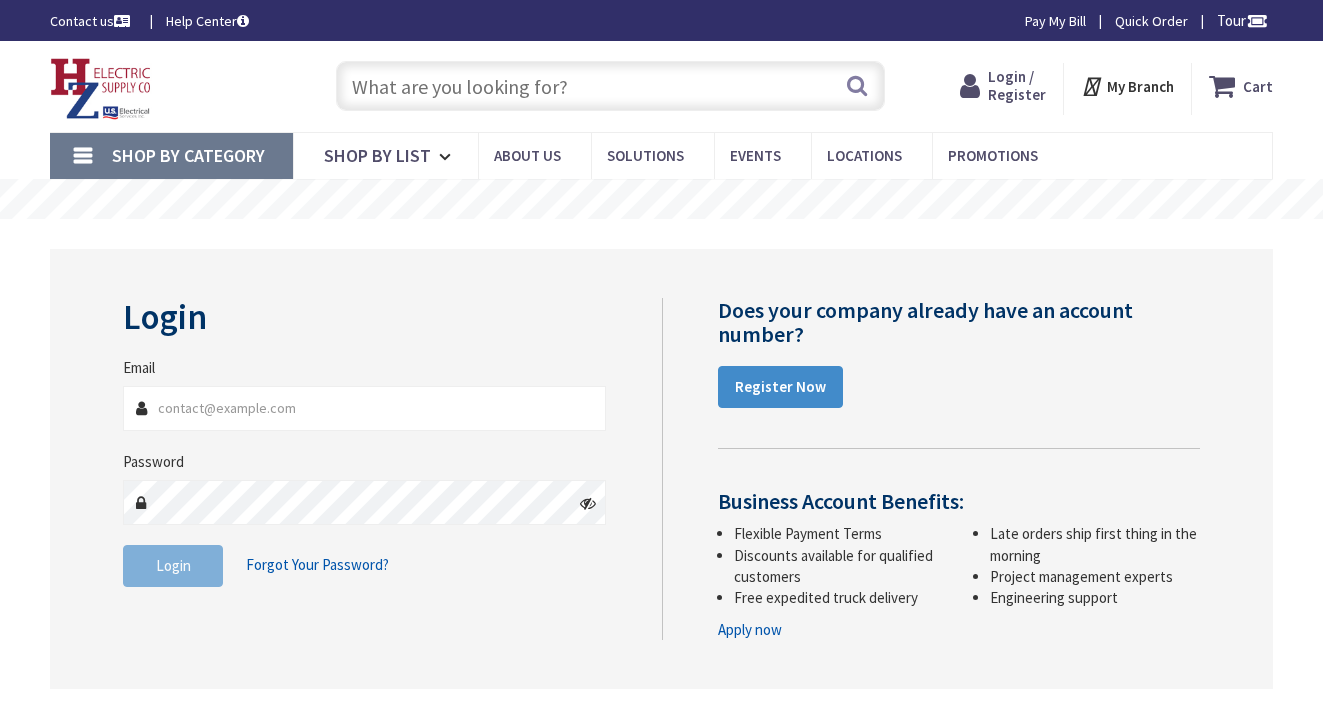 scroll, scrollTop: 0, scrollLeft: 0, axis: both 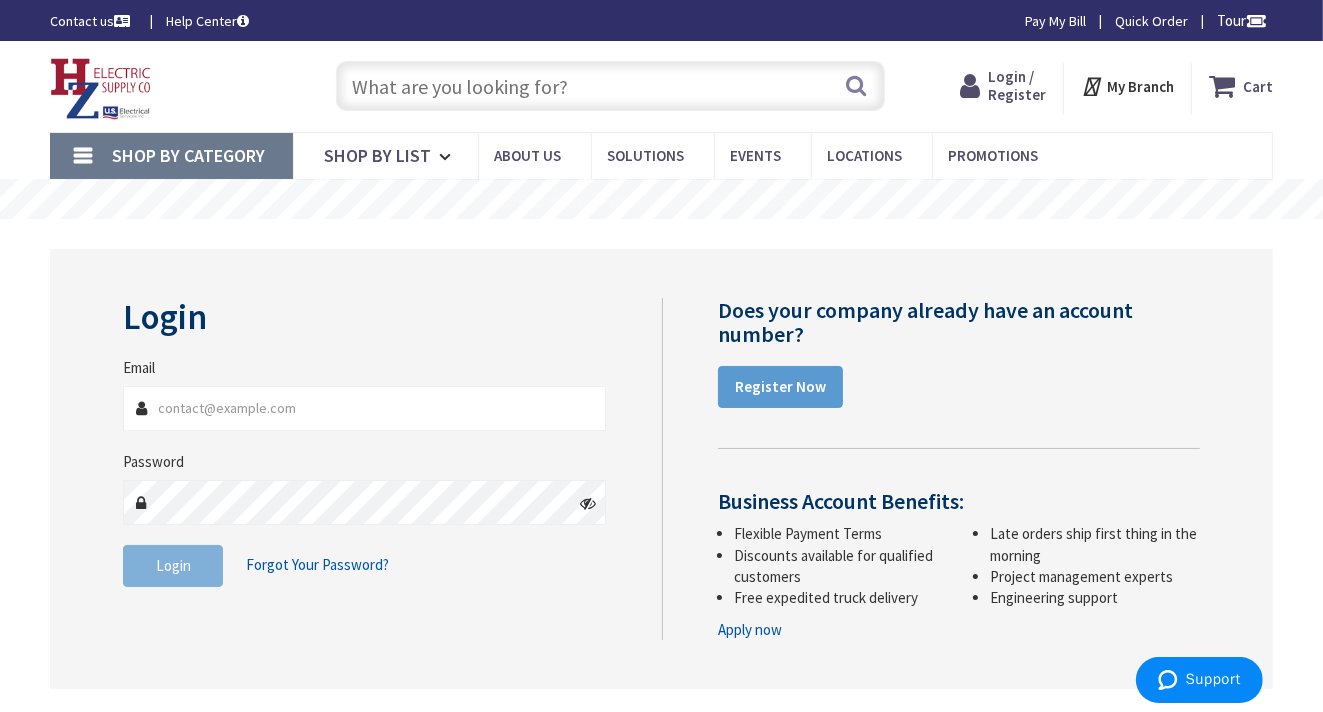 type on "[USERNAME]" 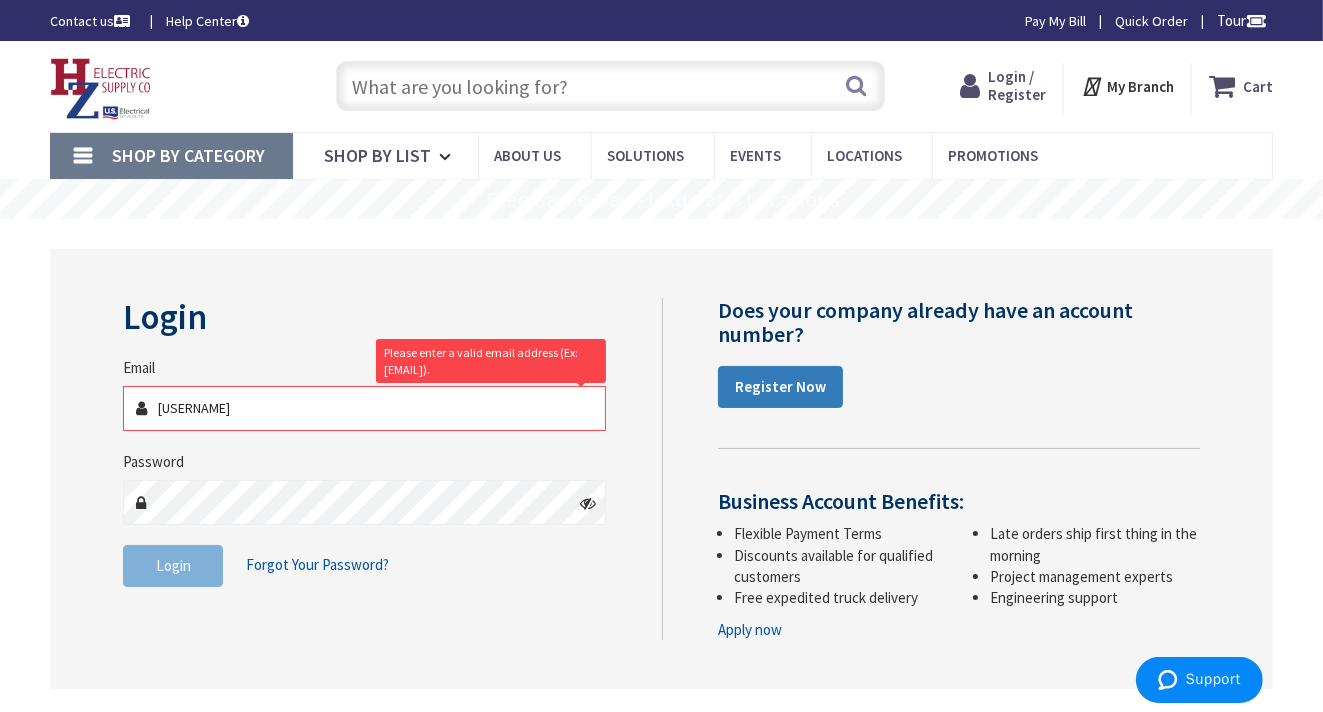 click on "Register Now" at bounding box center (780, 387) 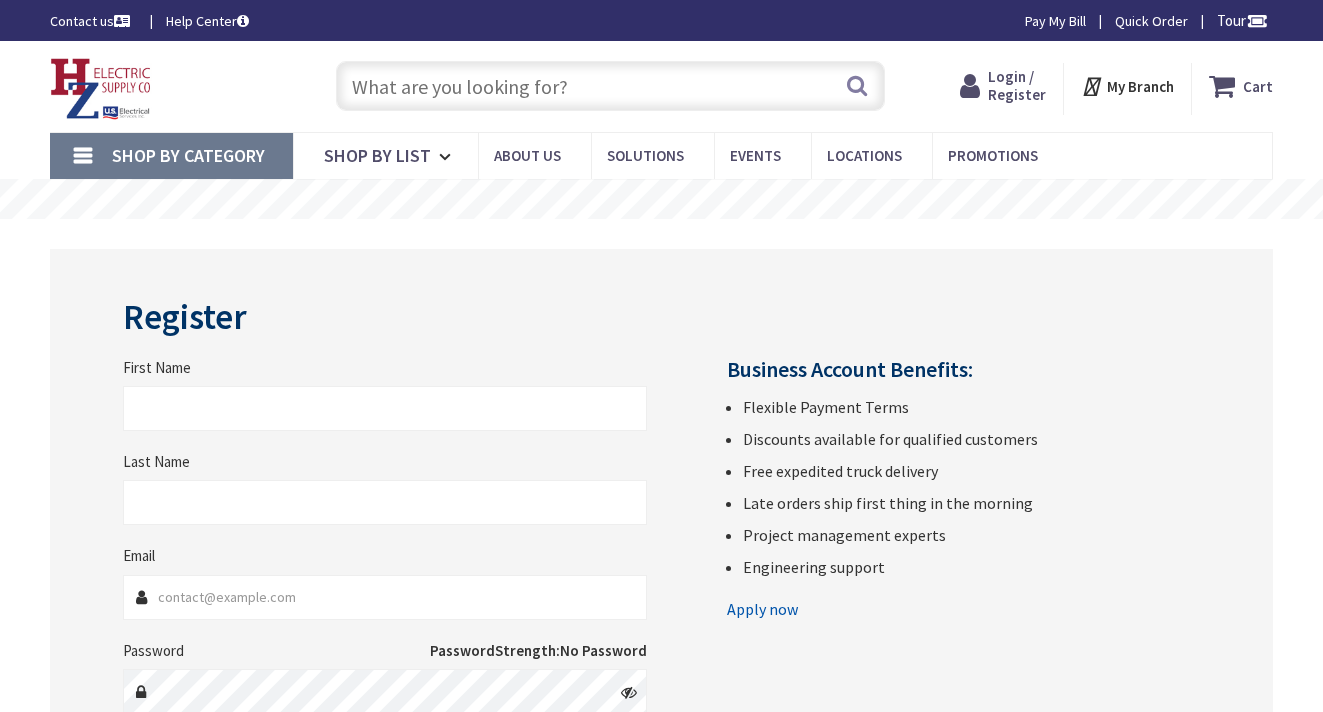 scroll, scrollTop: 0, scrollLeft: 0, axis: both 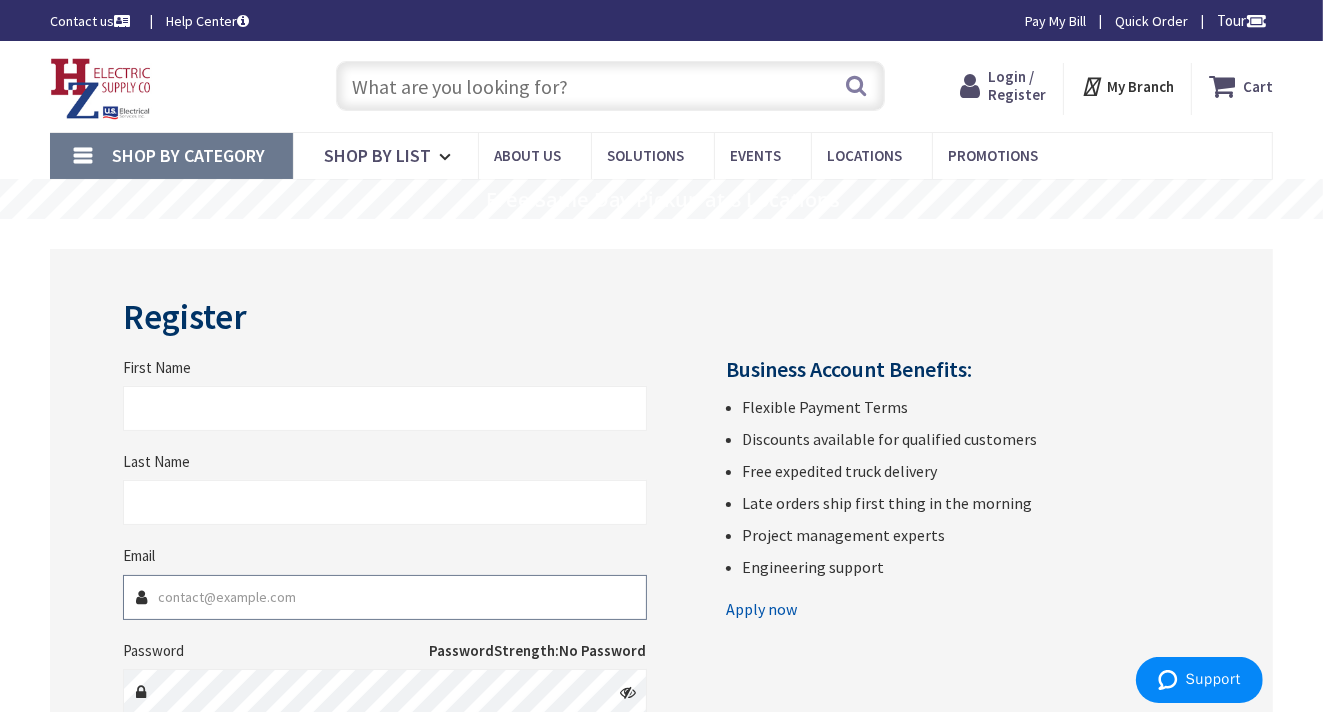 type on "[USERNAME]" 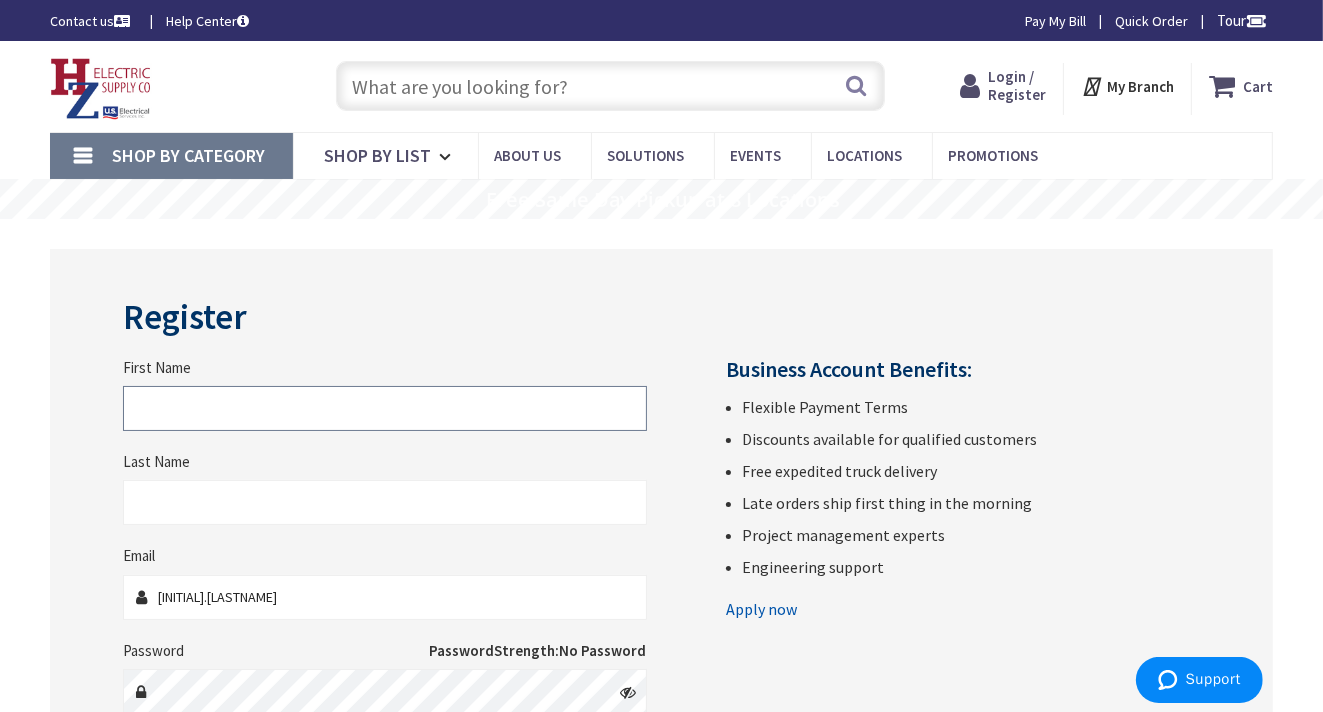 click on "[FIRST_NAME]" at bounding box center (384, 408) 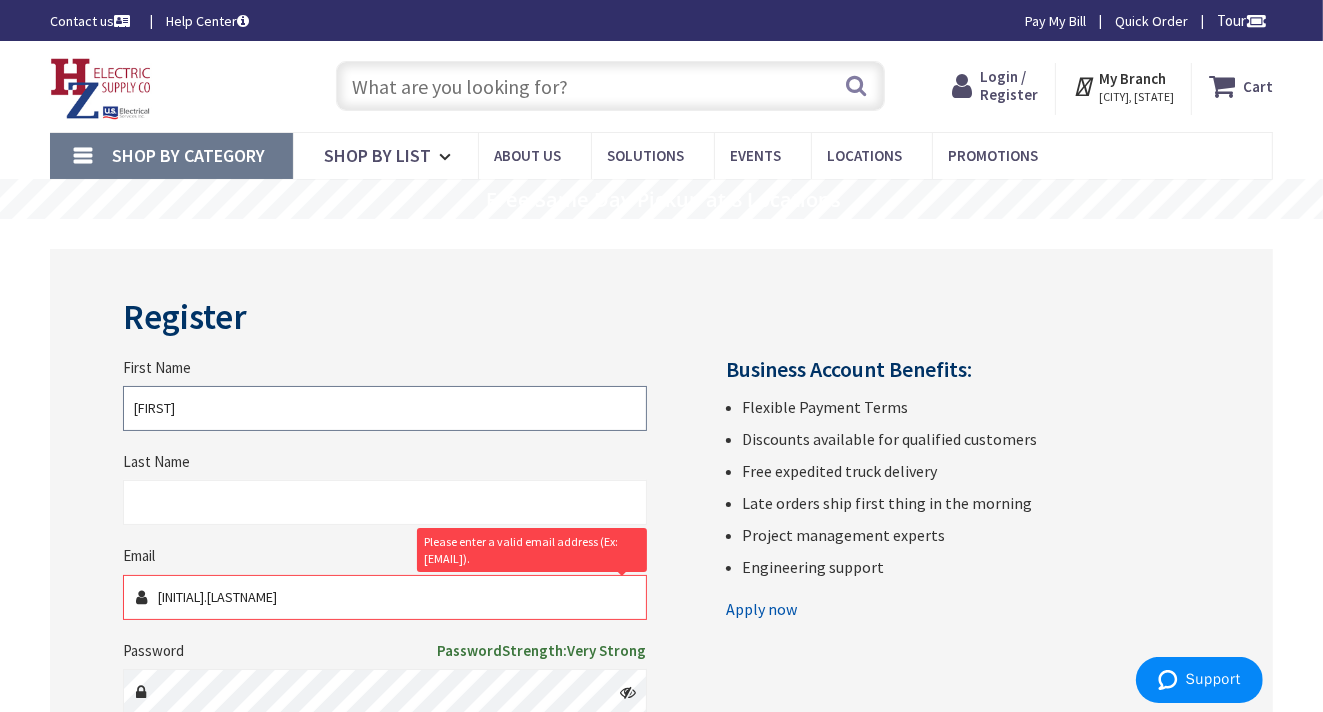 type on "Bryan" 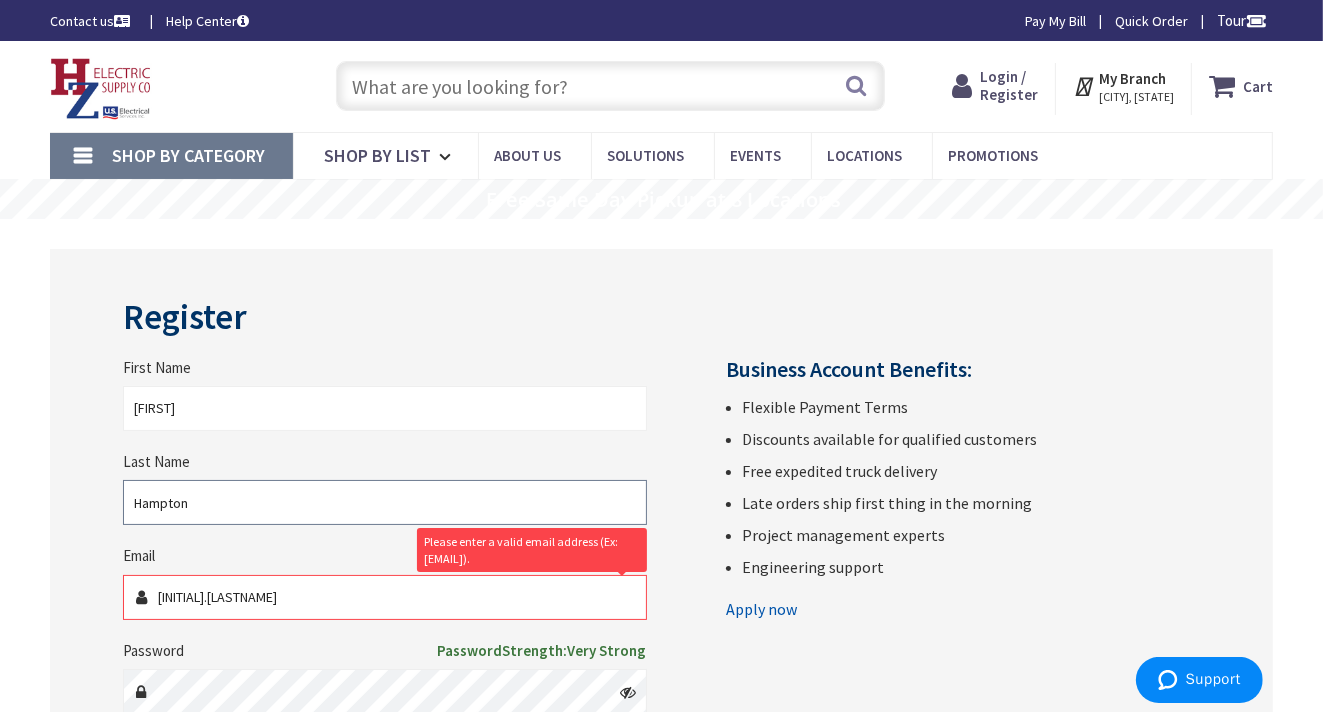 type on "Hampton" 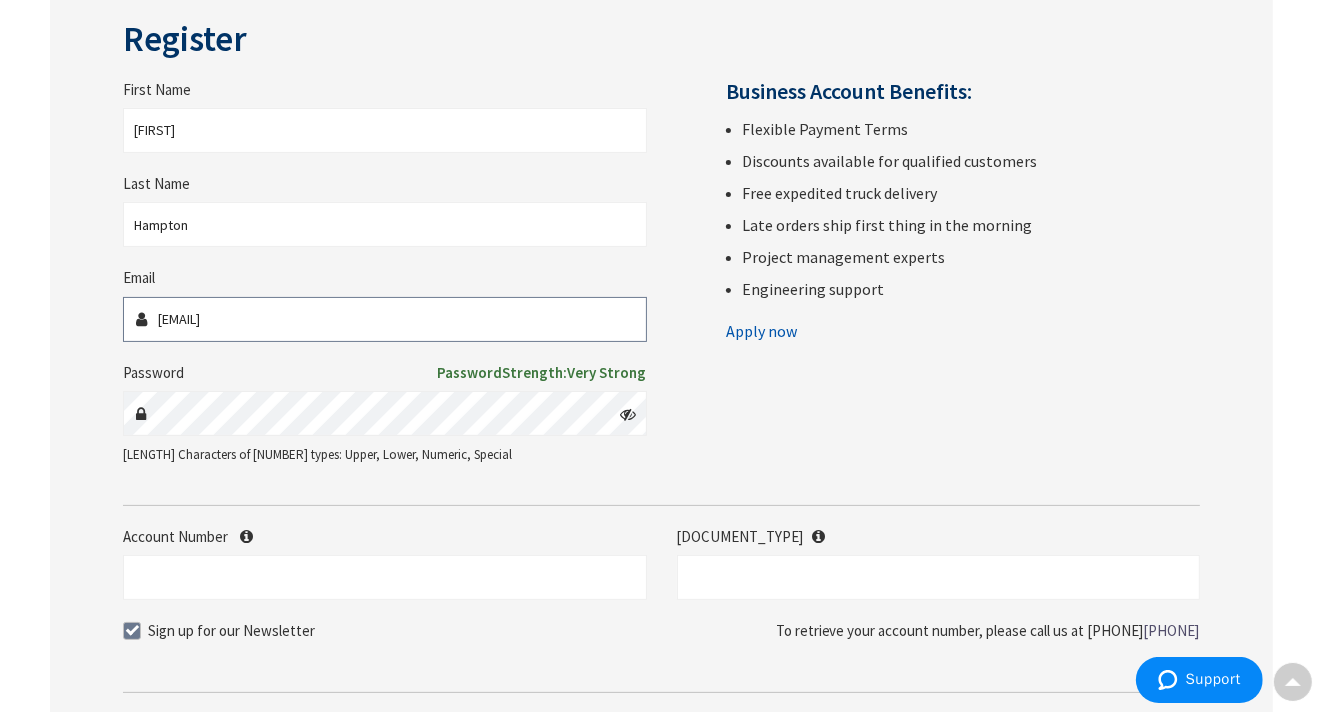 scroll, scrollTop: 282, scrollLeft: 0, axis: vertical 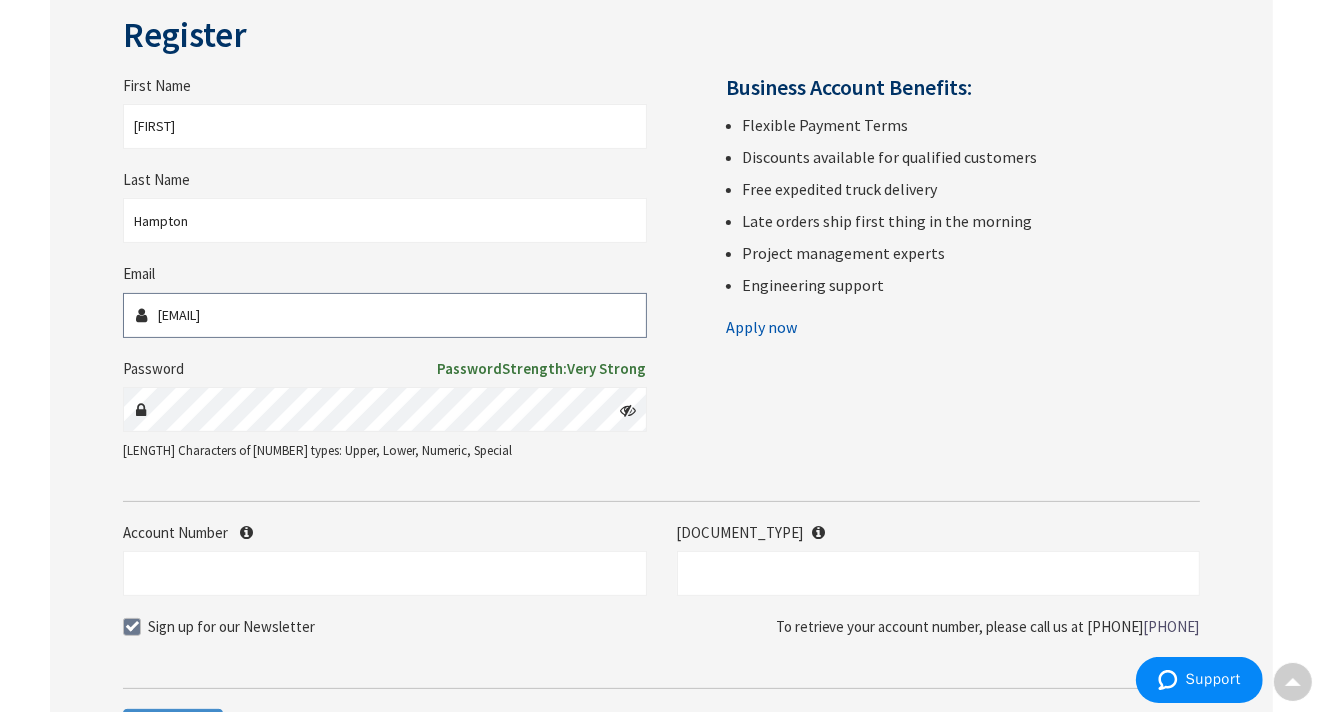 type on "b.hampton@its-control.com" 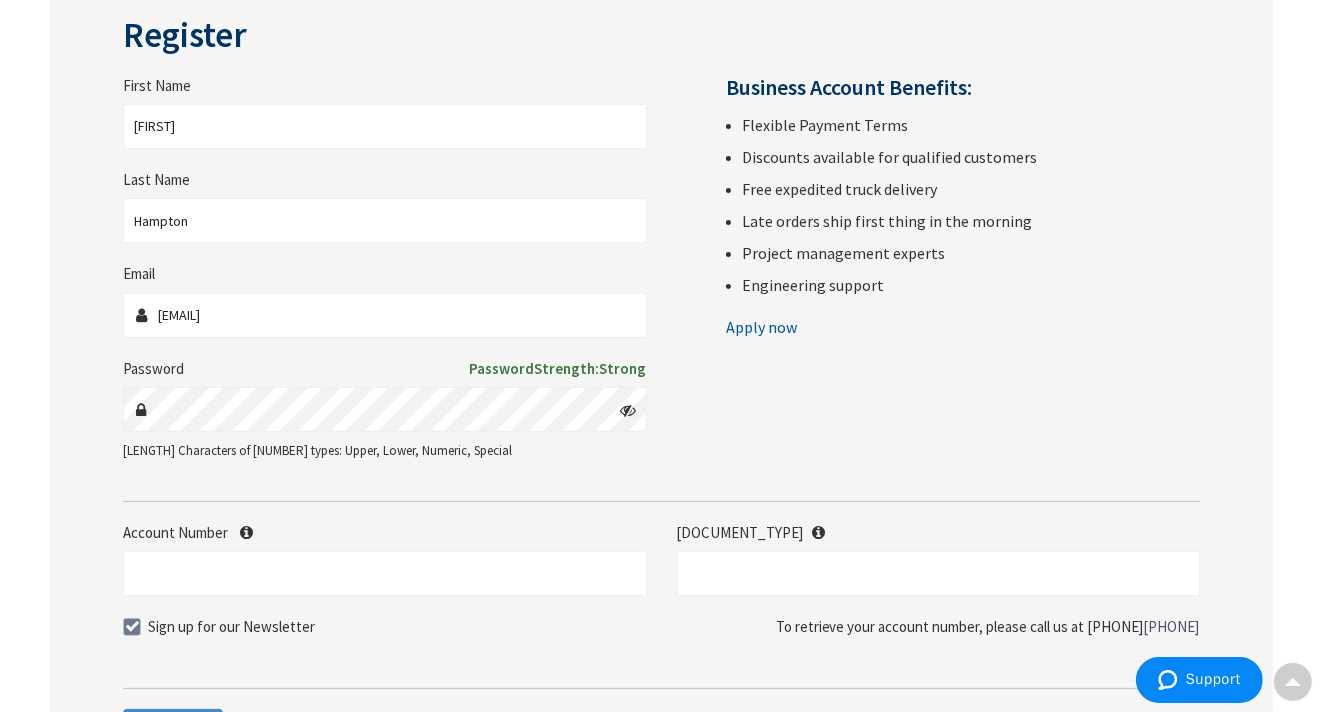 click at bounding box center (629, 410) 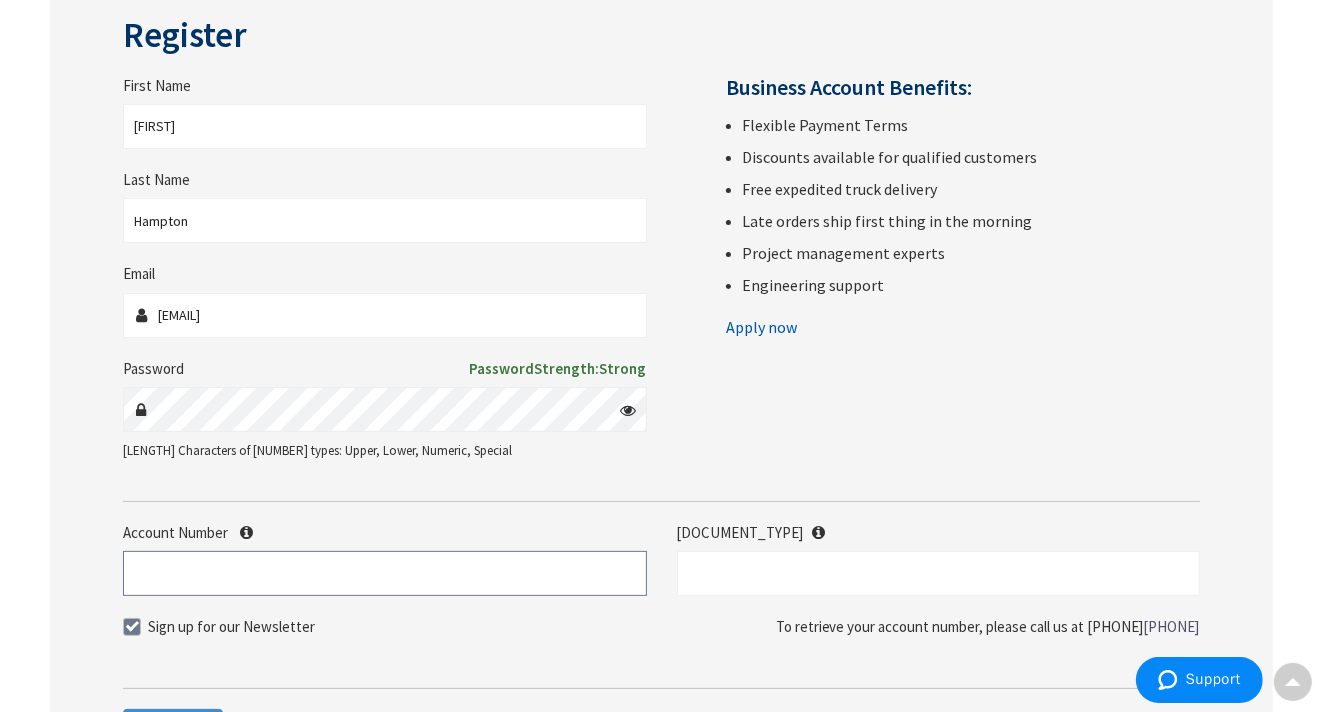 click on "Account Number" at bounding box center (384, 573) 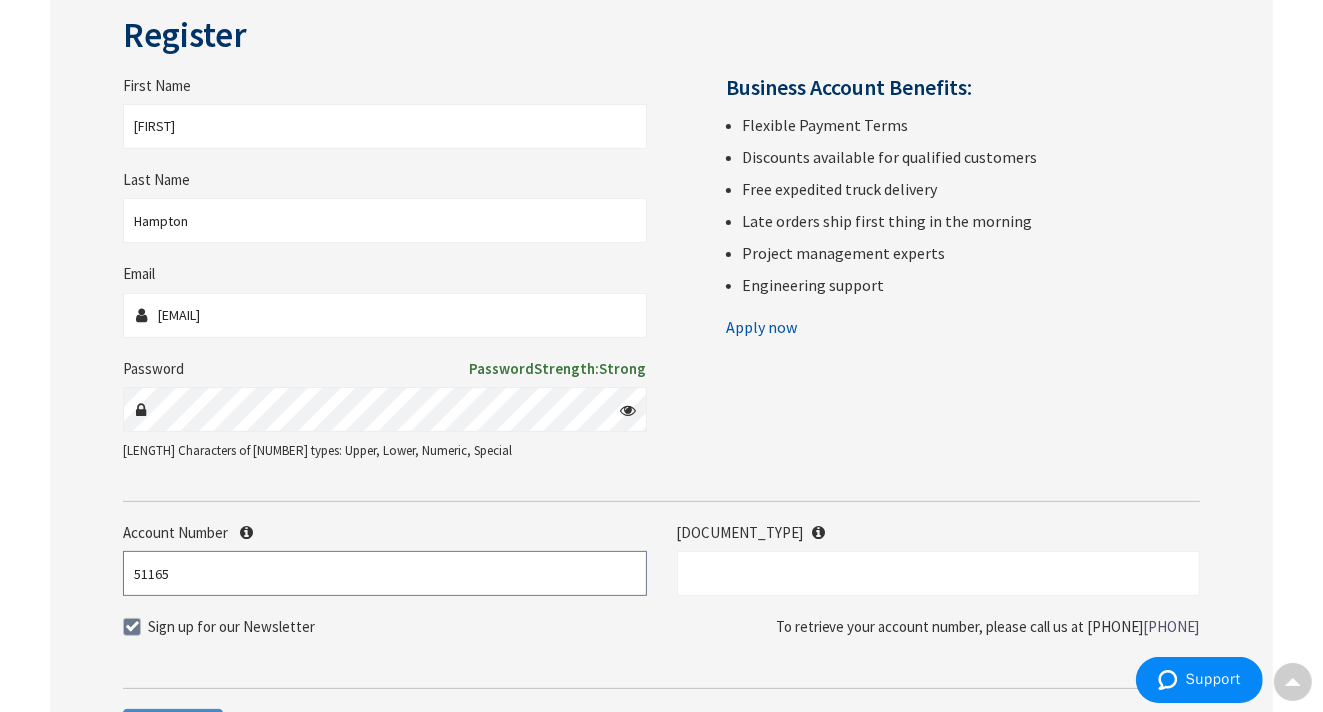 type on "[POSTAL_CODE]" 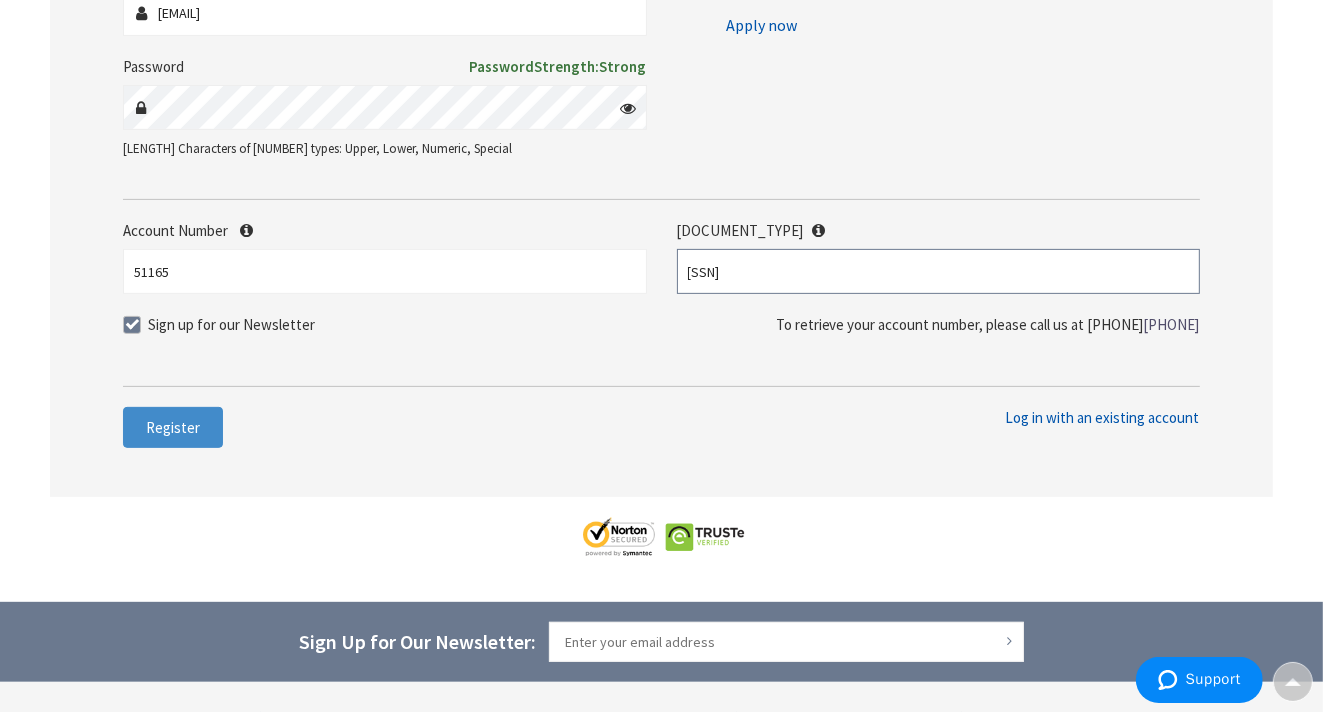 scroll, scrollTop: 548, scrollLeft: 0, axis: vertical 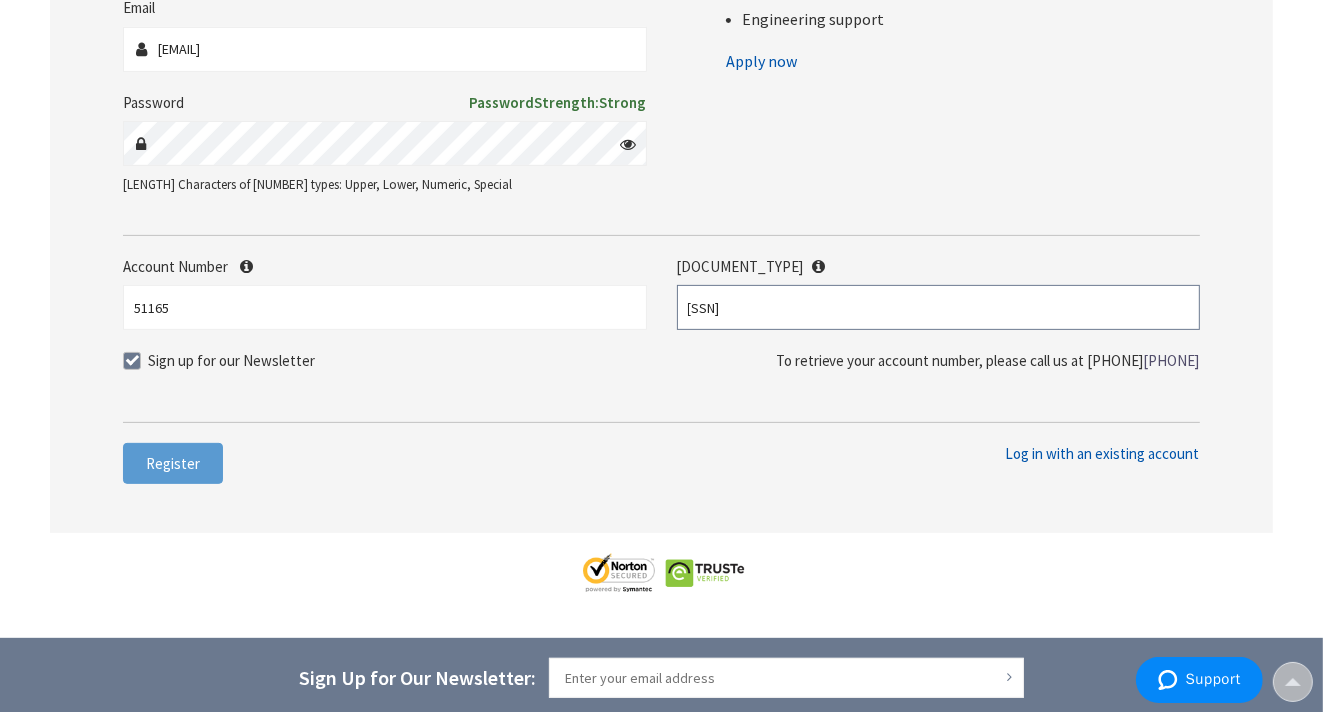 type on "[SKU]" 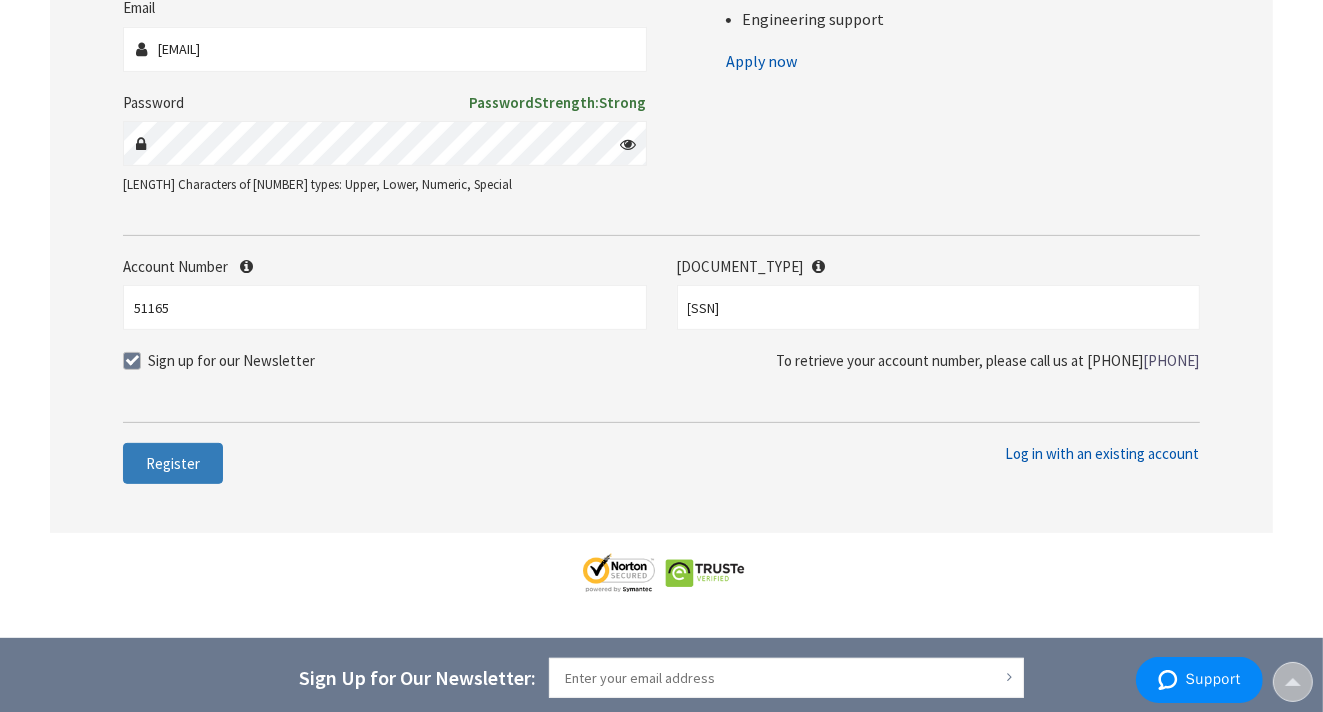 click on "[REGISTER]" at bounding box center [173, 463] 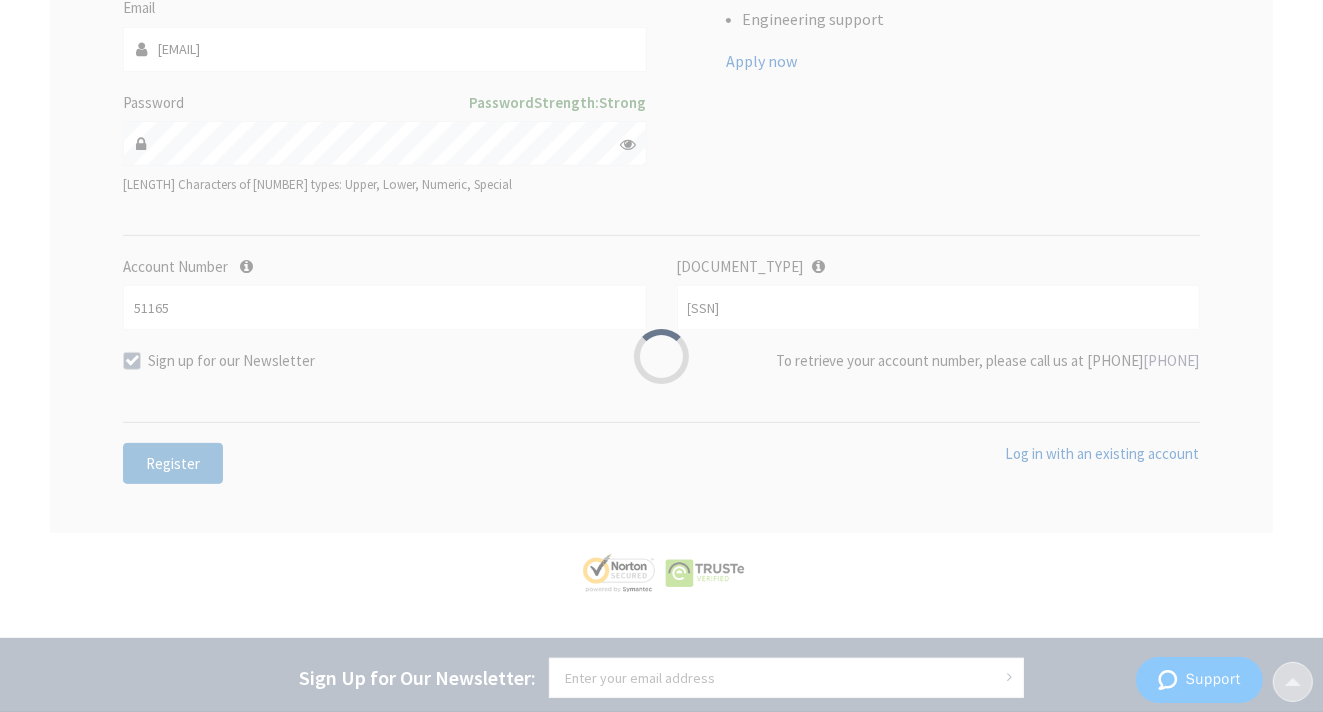 scroll, scrollTop: 592, scrollLeft: 0, axis: vertical 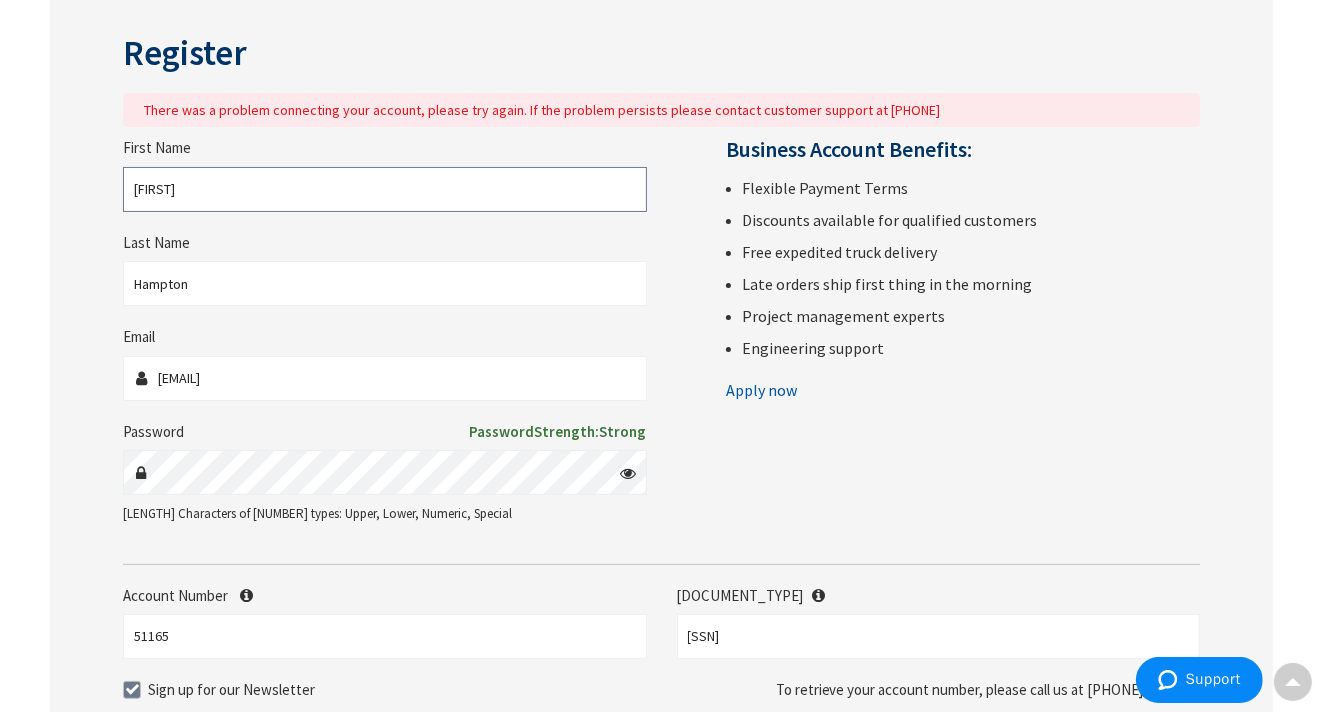 click on "Bryan" at bounding box center [384, 189] 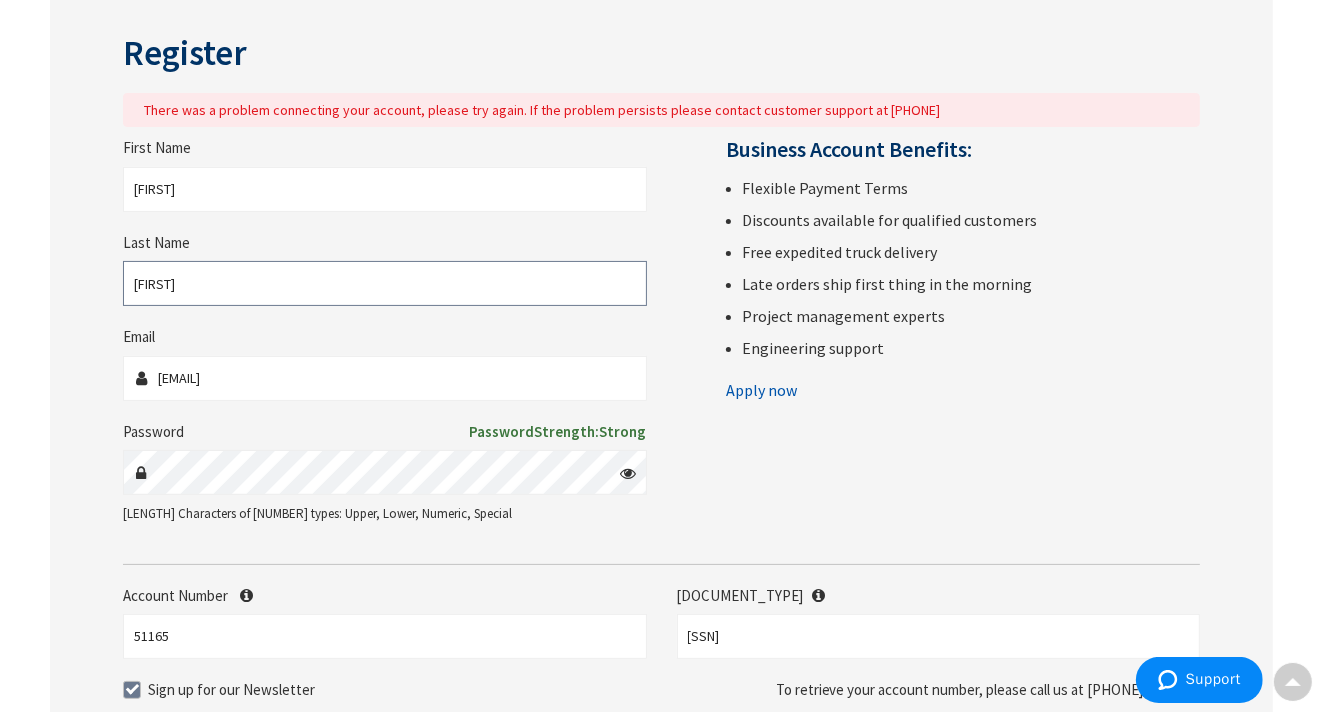 type on "Ashley" 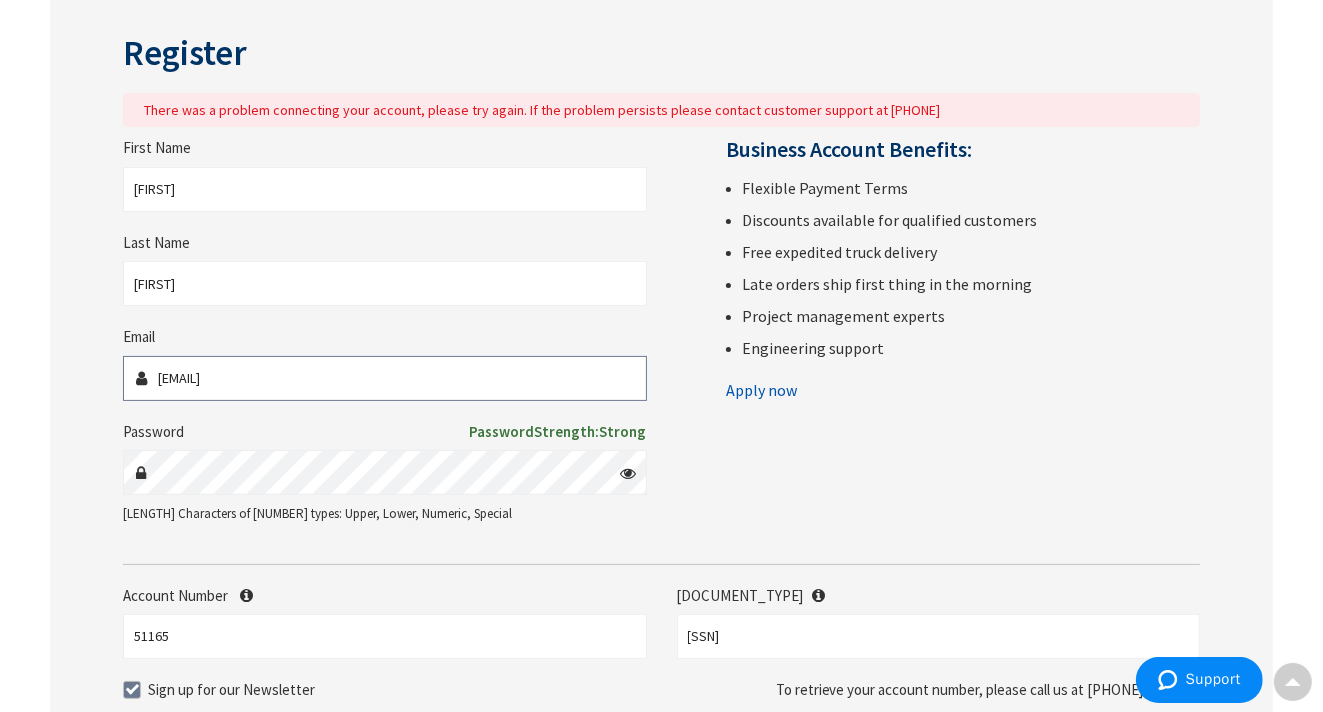type on "george.ashley@its-control.com" 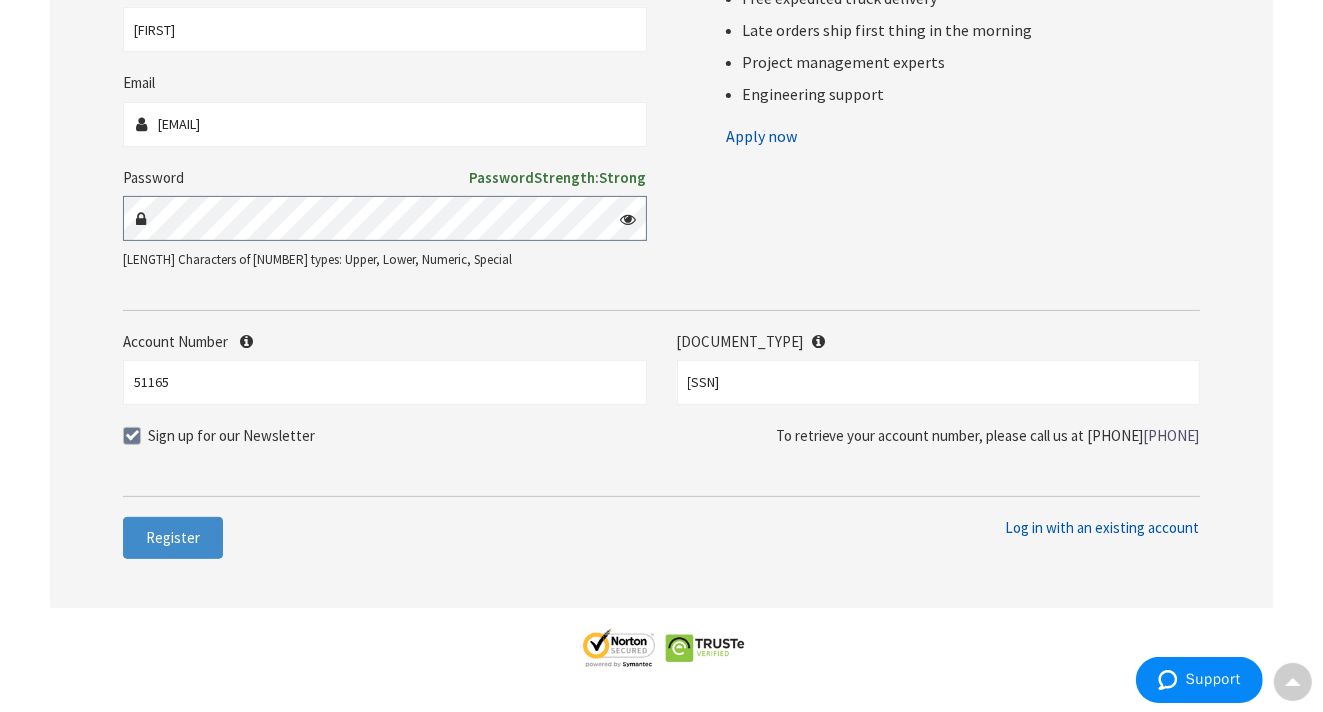 scroll, scrollTop: 579, scrollLeft: 0, axis: vertical 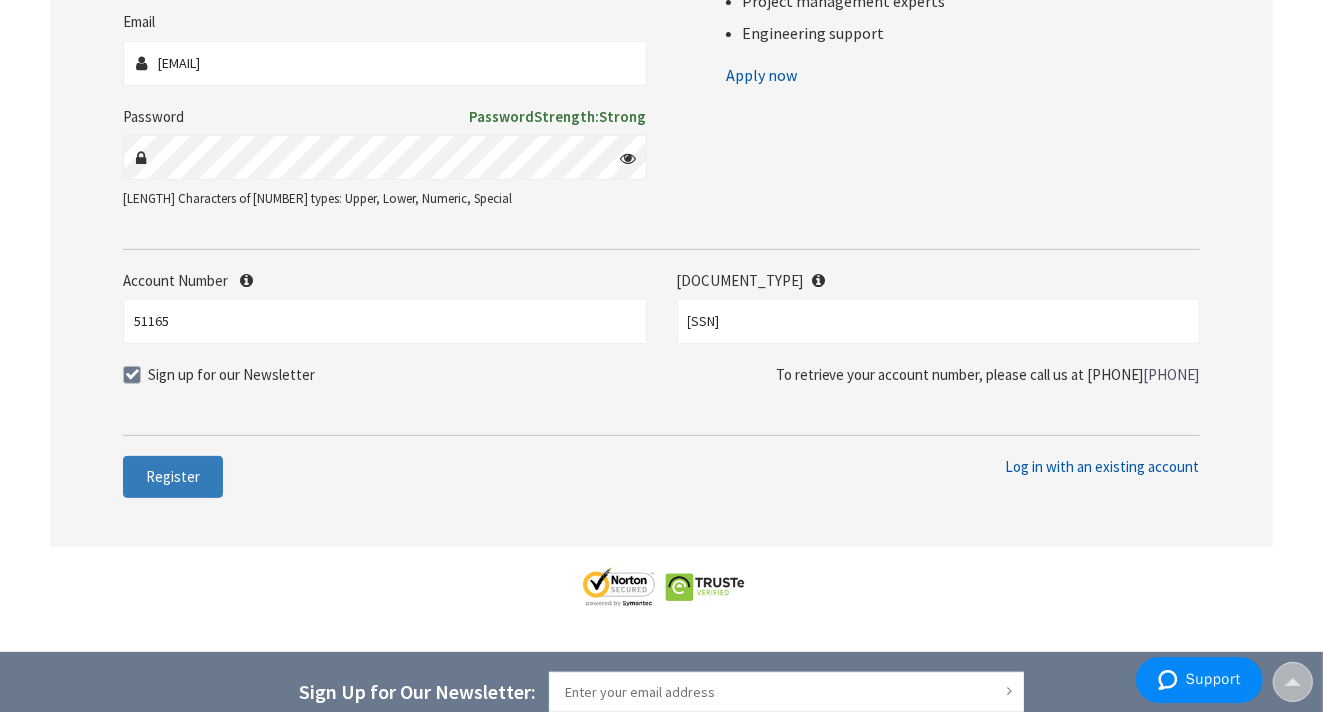 click on "[REGISTER]" at bounding box center (173, 476) 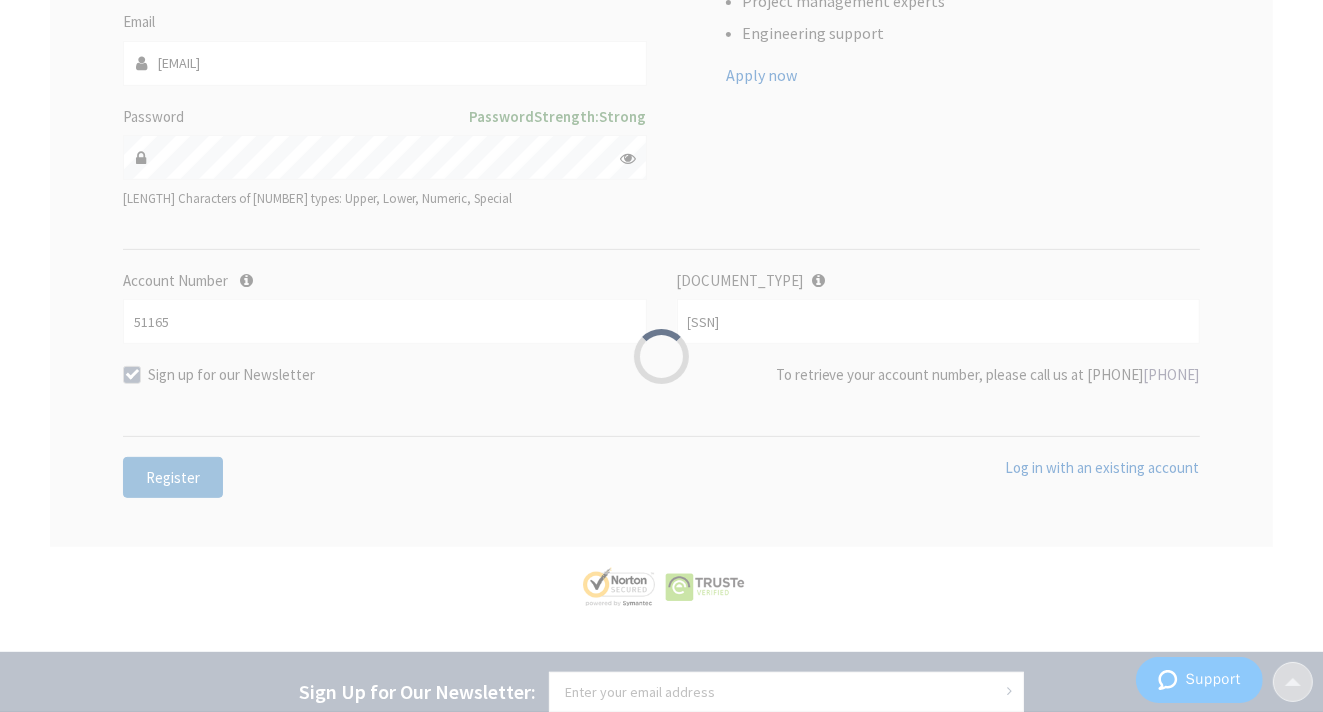 scroll, scrollTop: 579, scrollLeft: 0, axis: vertical 